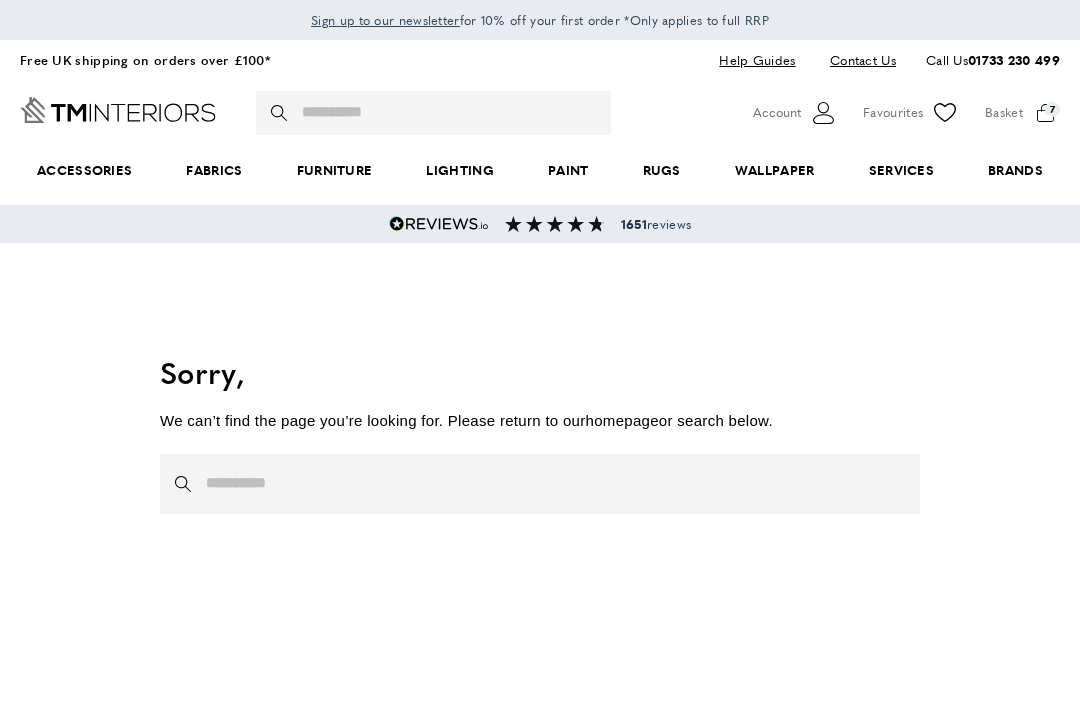 scroll, scrollTop: 0, scrollLeft: 0, axis: both 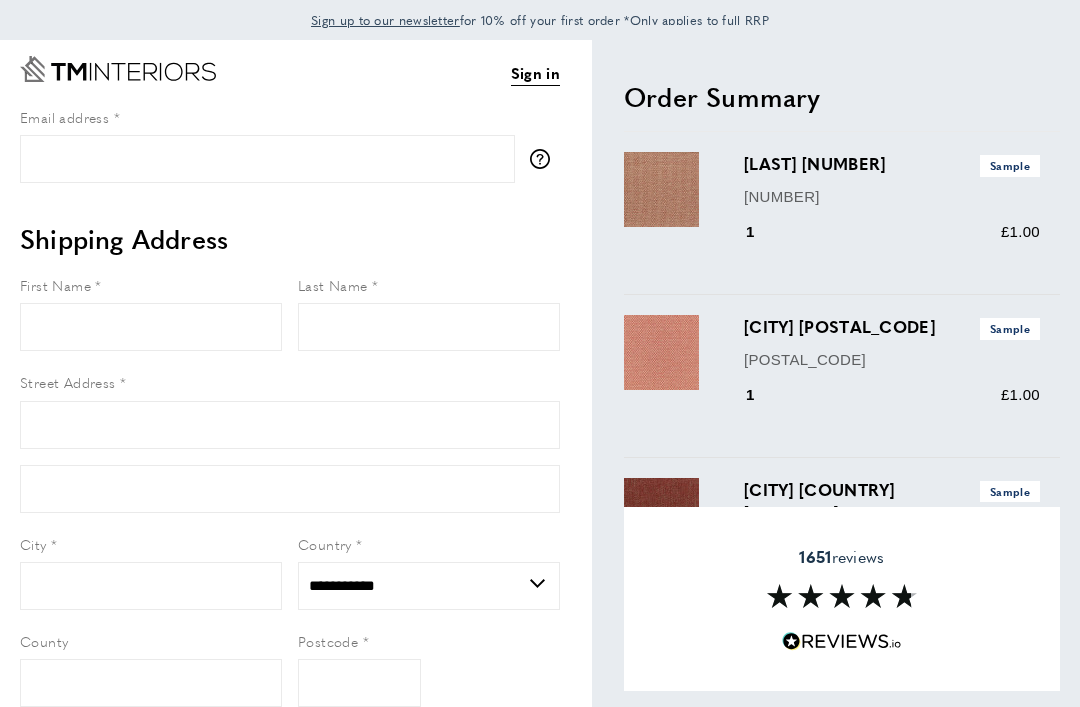 select on "**" 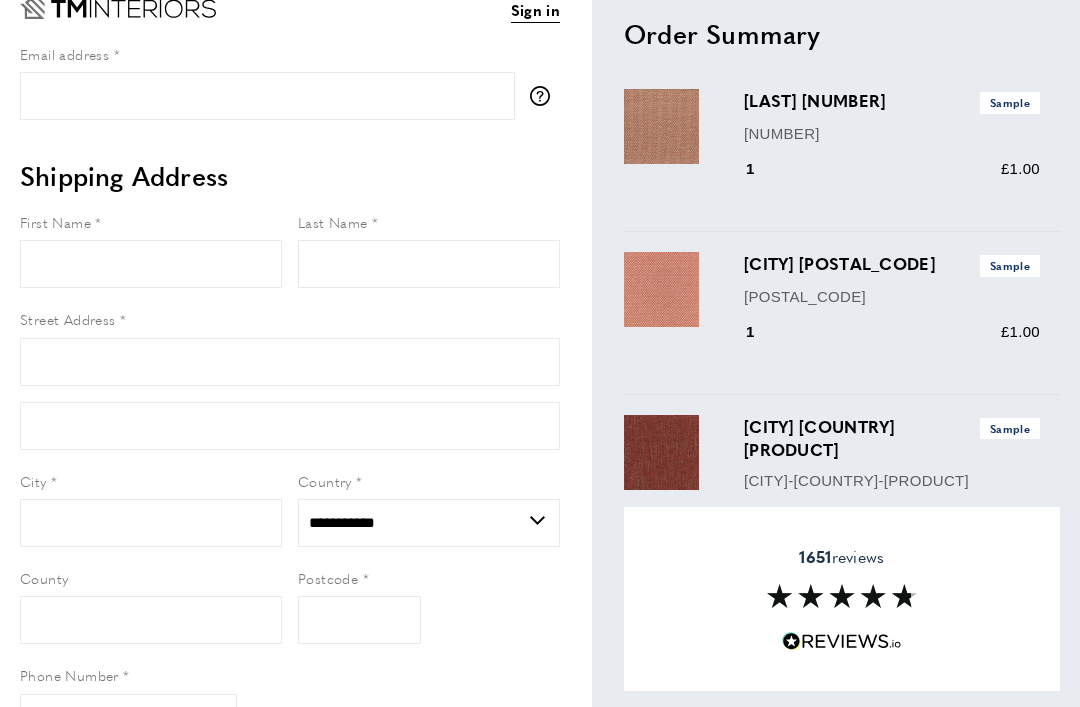 scroll, scrollTop: 62, scrollLeft: 0, axis: vertical 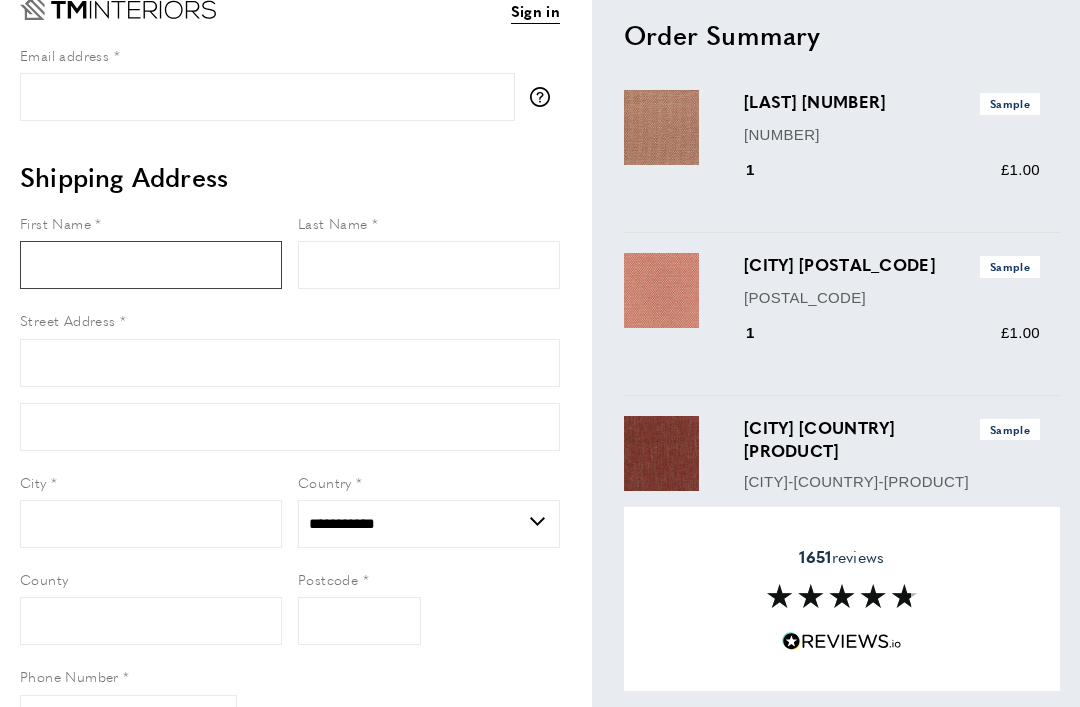 click on "First Name" at bounding box center [151, 265] 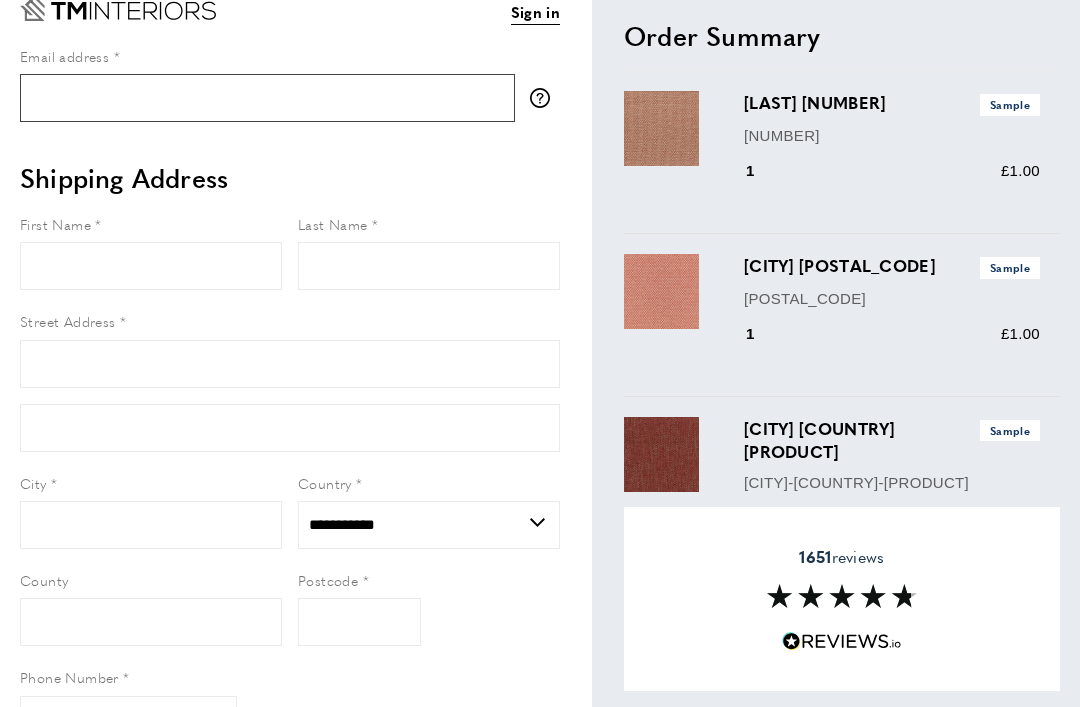 click on "Email address" at bounding box center (267, 98) 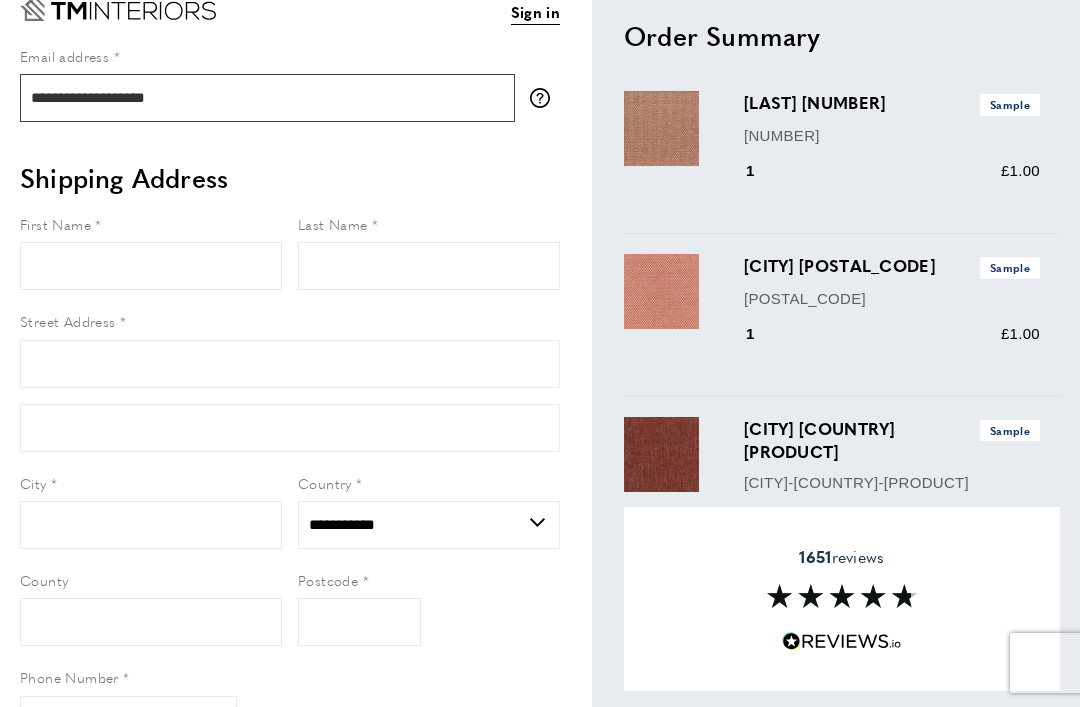 type on "**********" 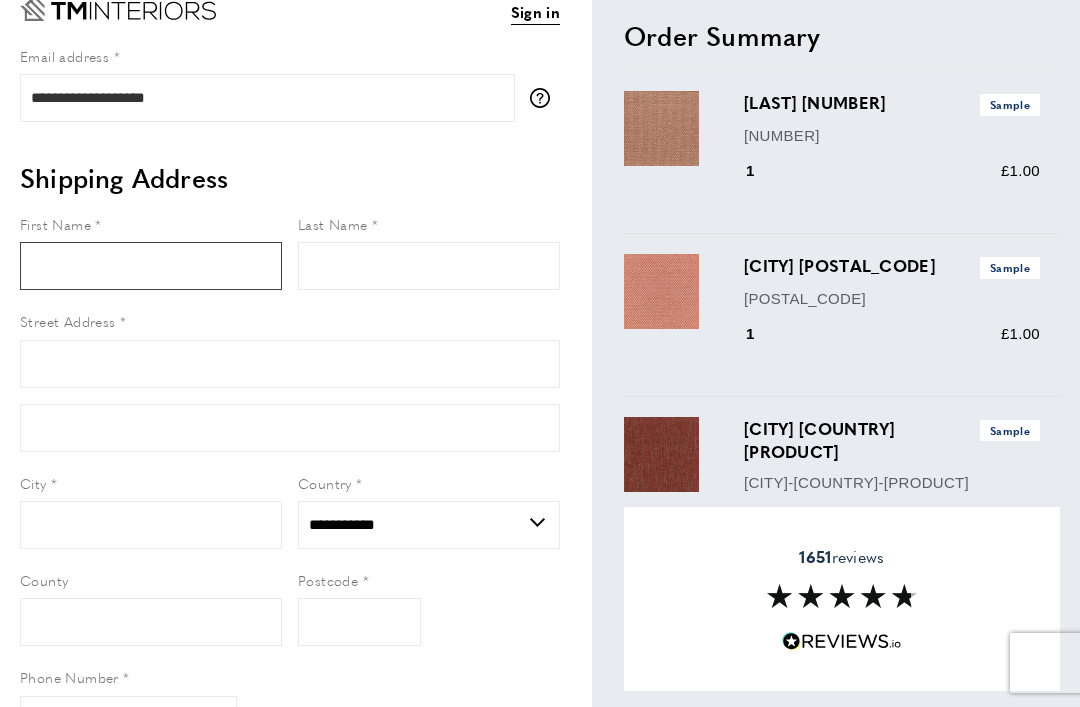 click on "First Name" at bounding box center (151, 266) 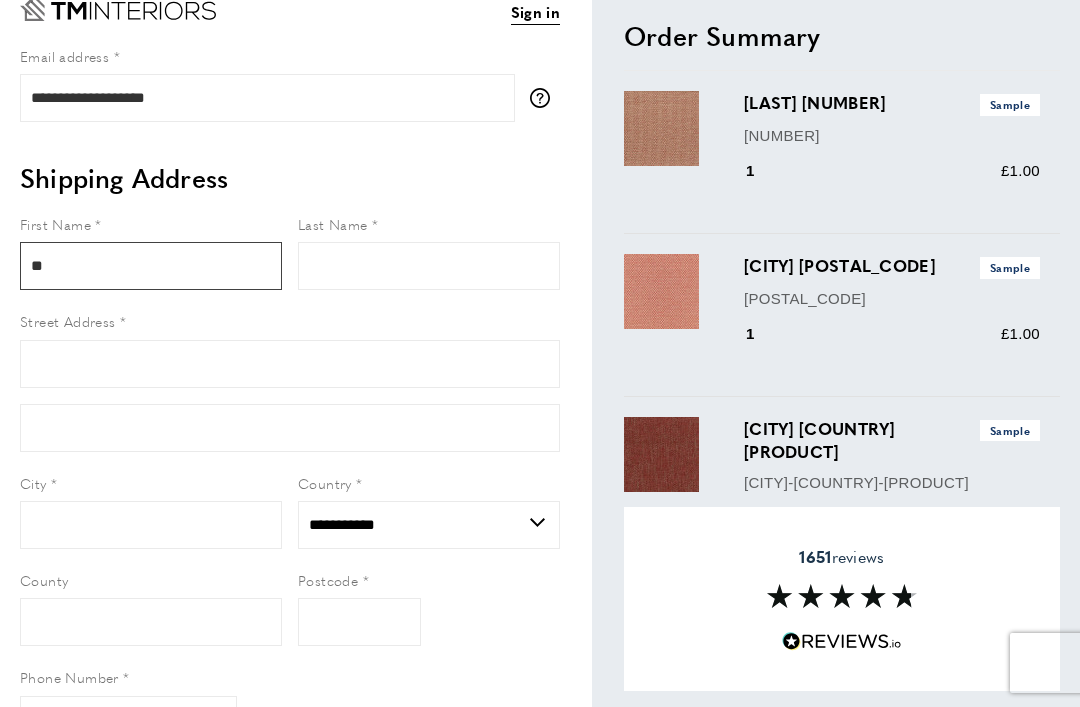 type on "**" 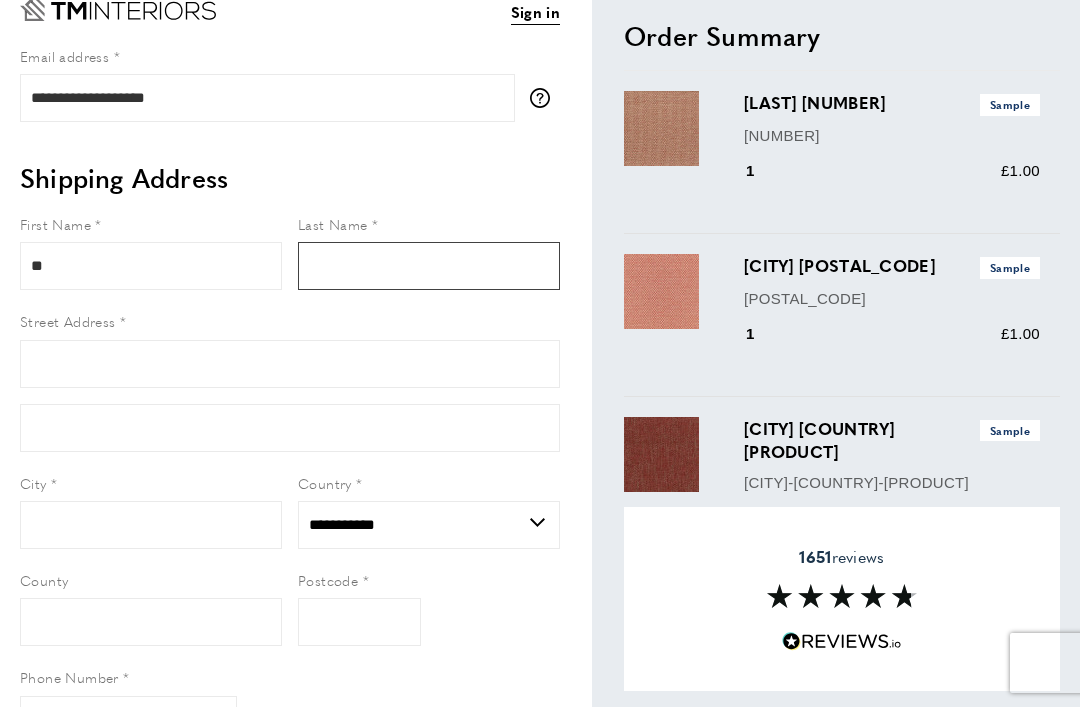 click on "Last Name" at bounding box center [429, 266] 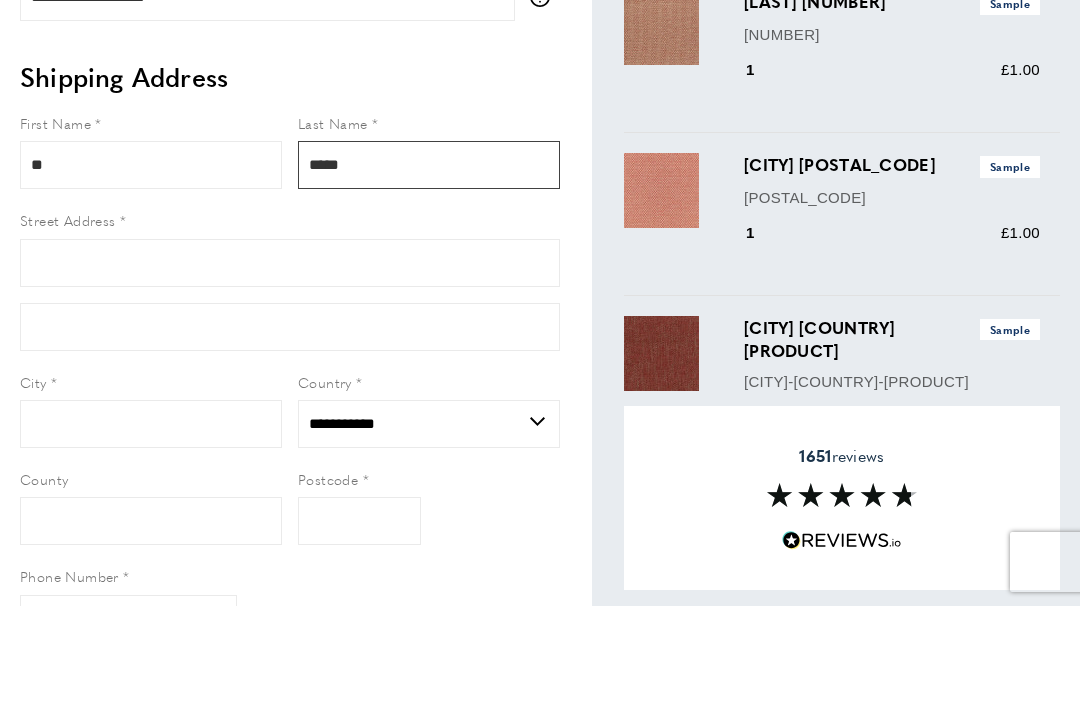 type on "*****" 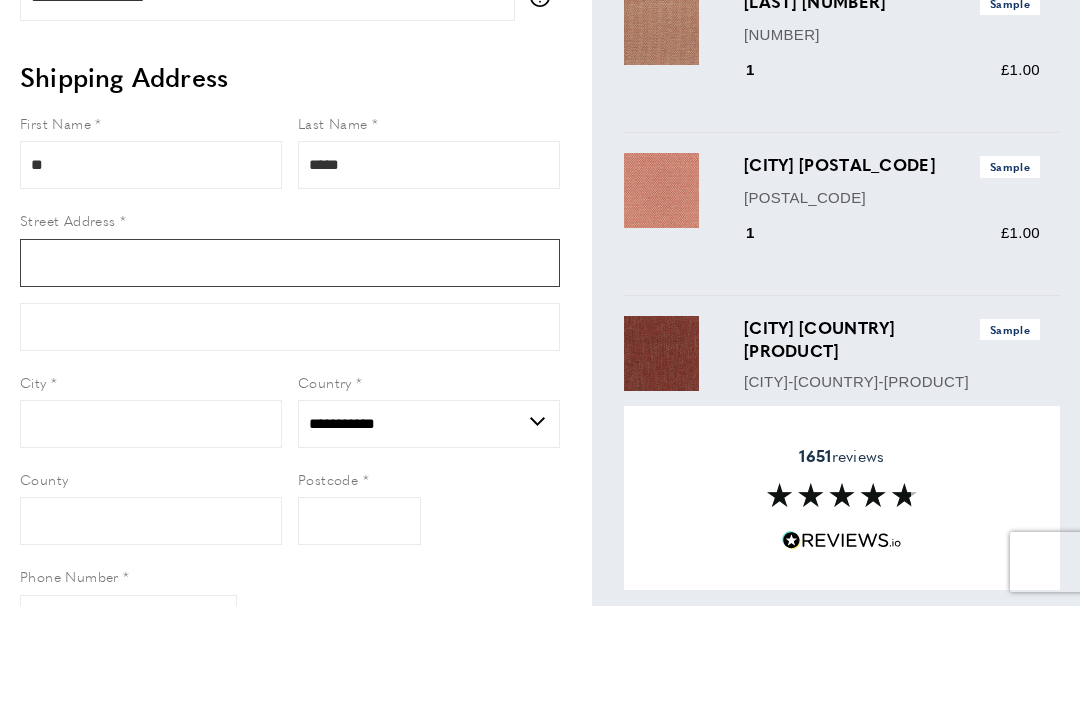 click on "Street Address" at bounding box center (290, 364) 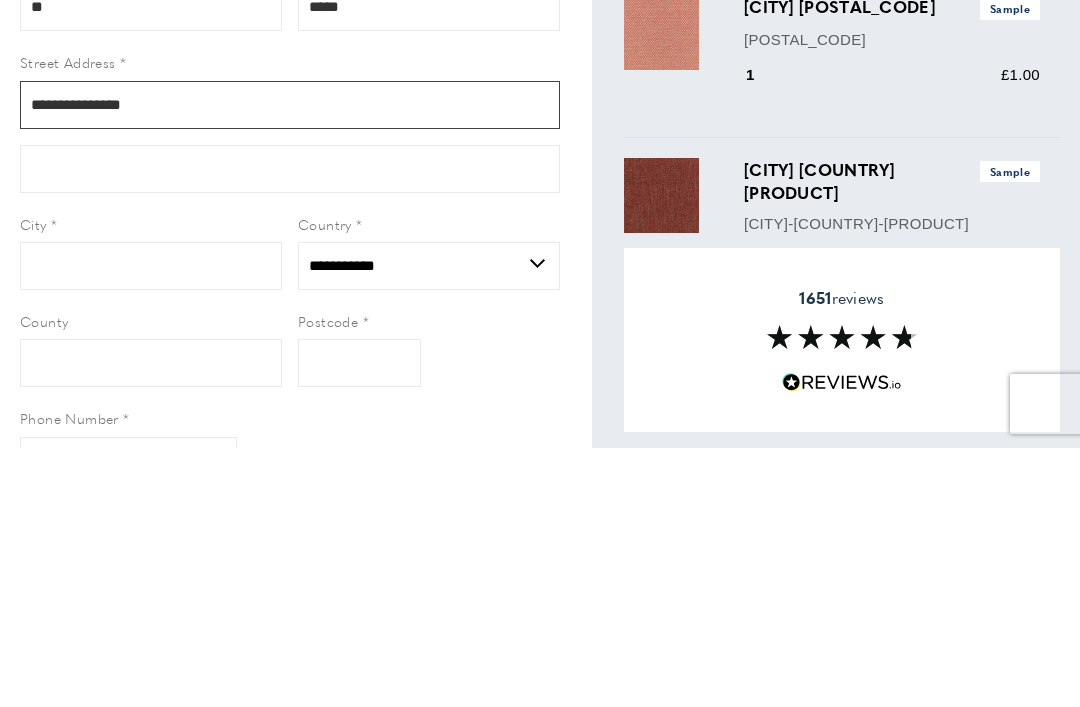 type on "**********" 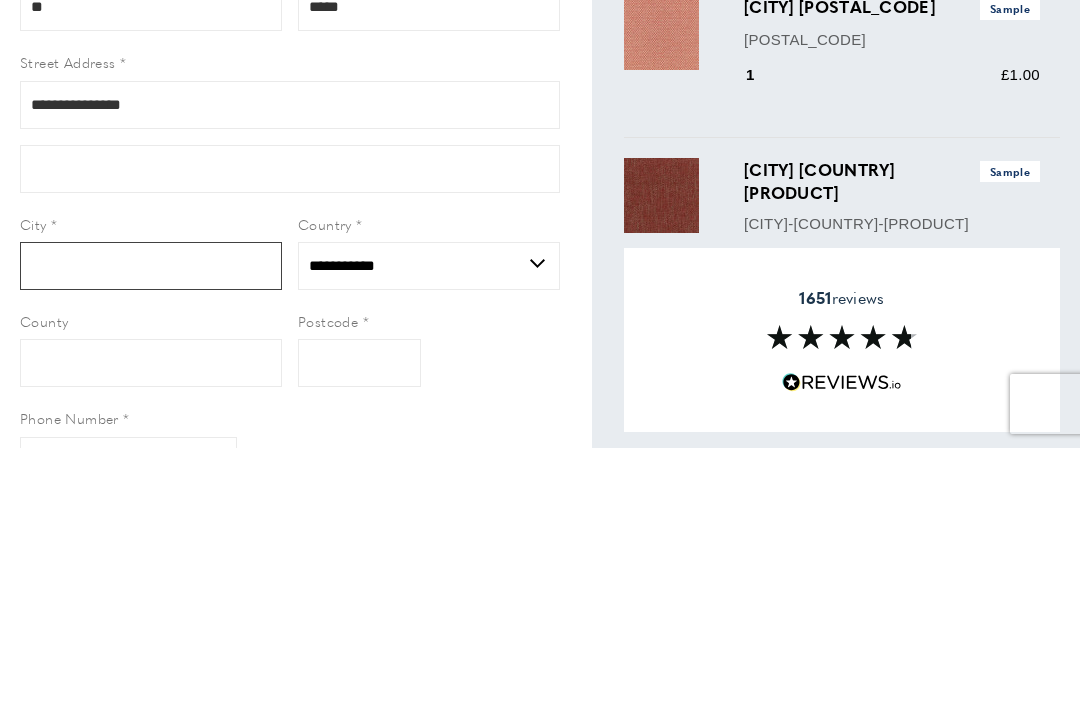 click on "City" at bounding box center [151, 525] 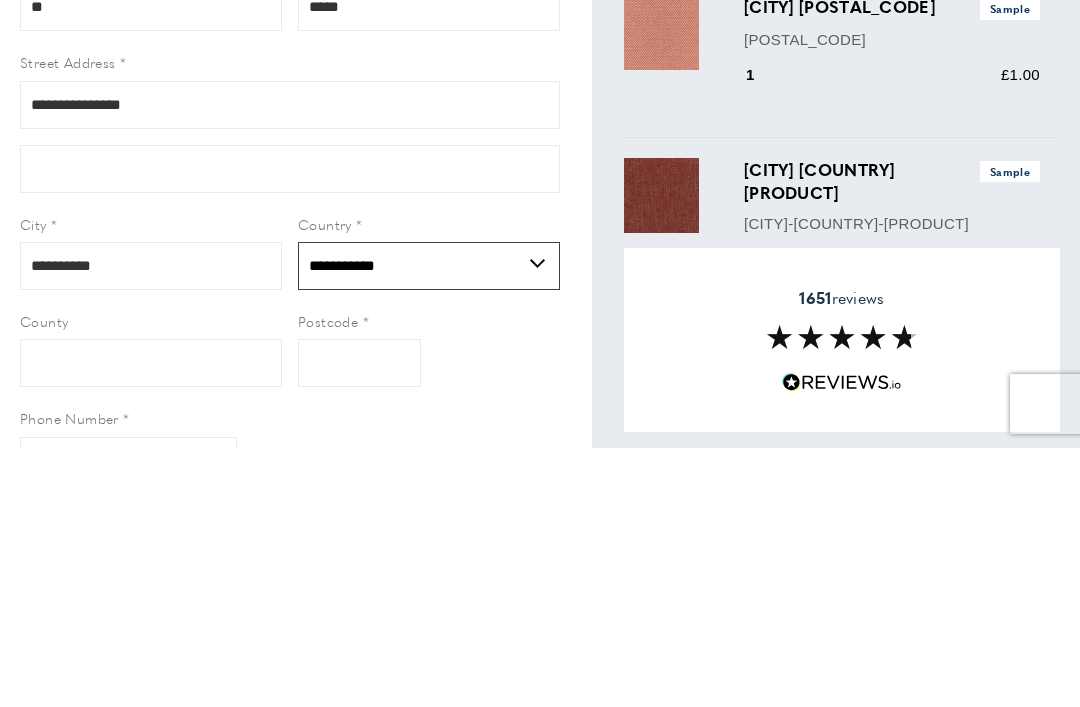 click on "**********" at bounding box center [429, 525] 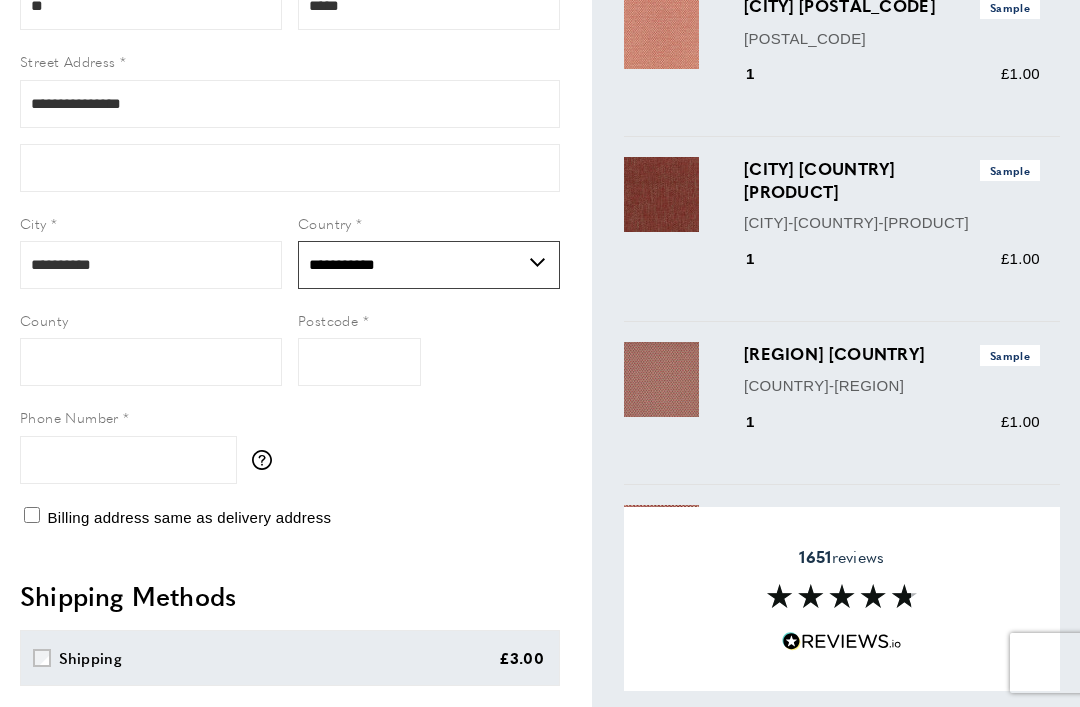 type on "*********" 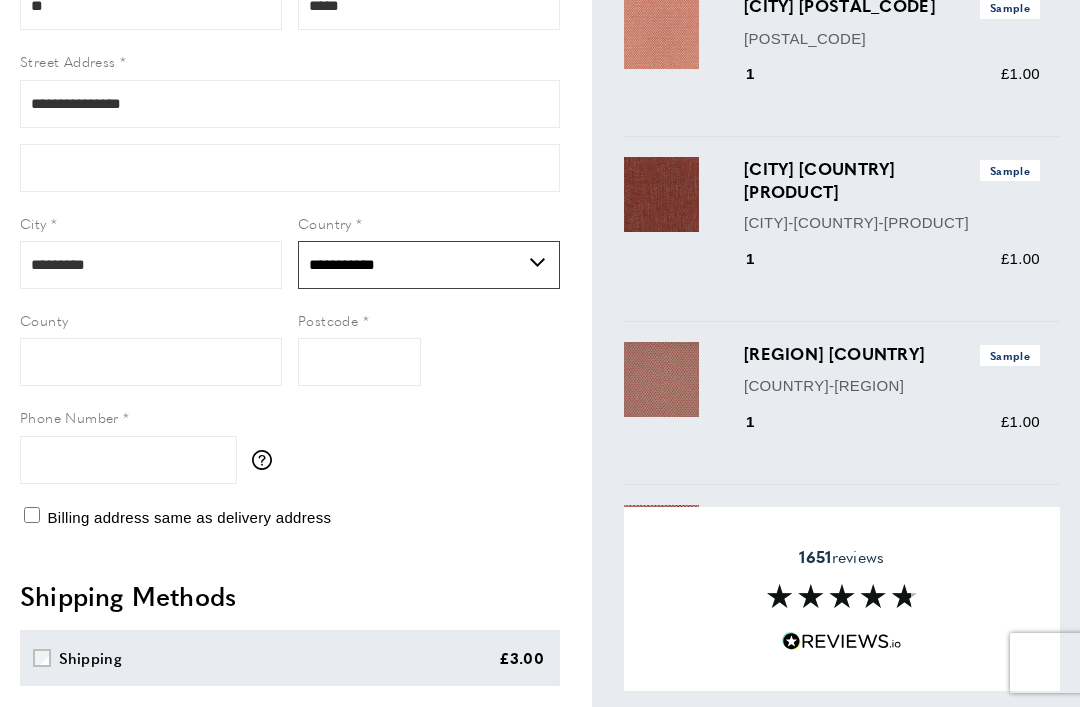 select on "**" 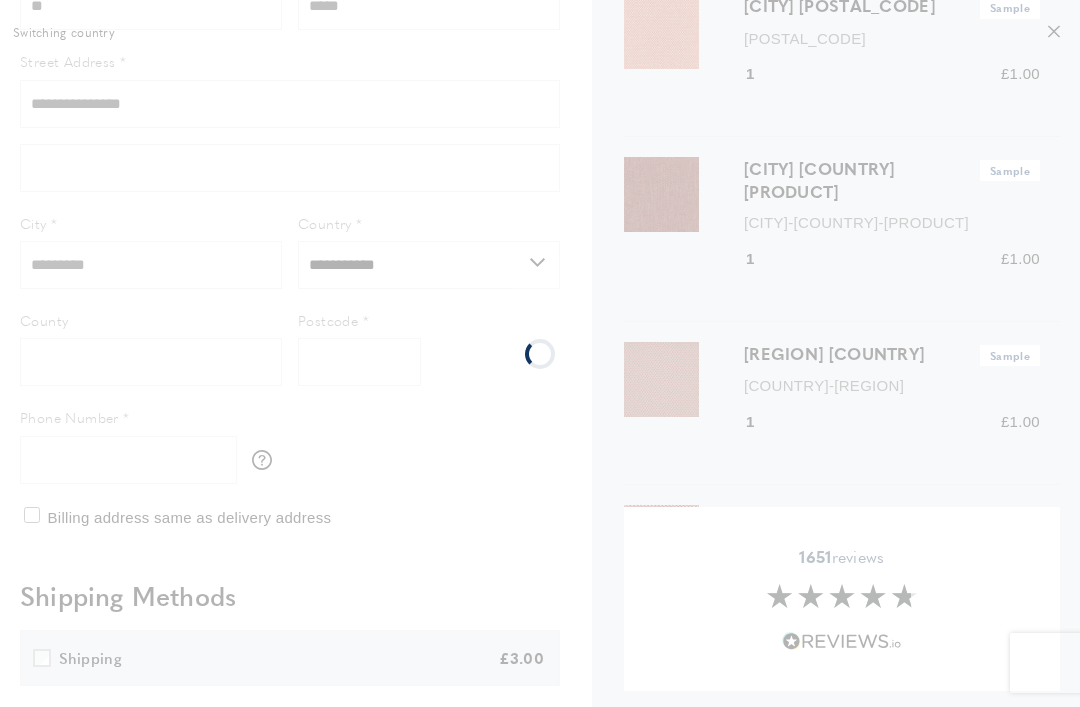 type 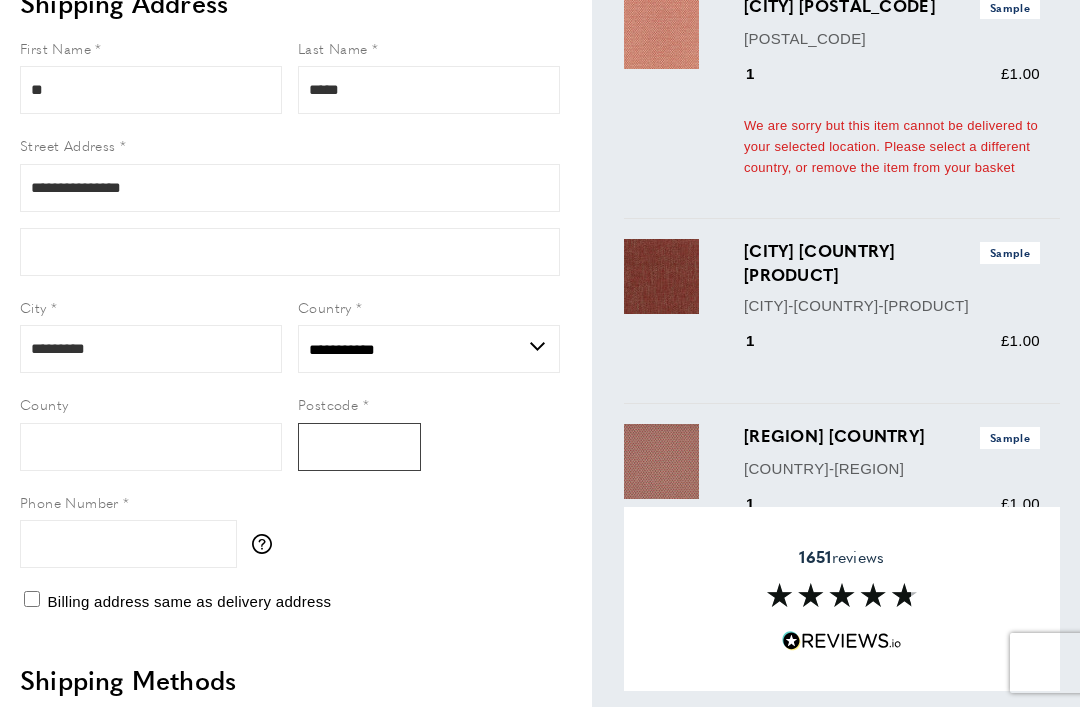 click on "Postcode" at bounding box center [359, 447] 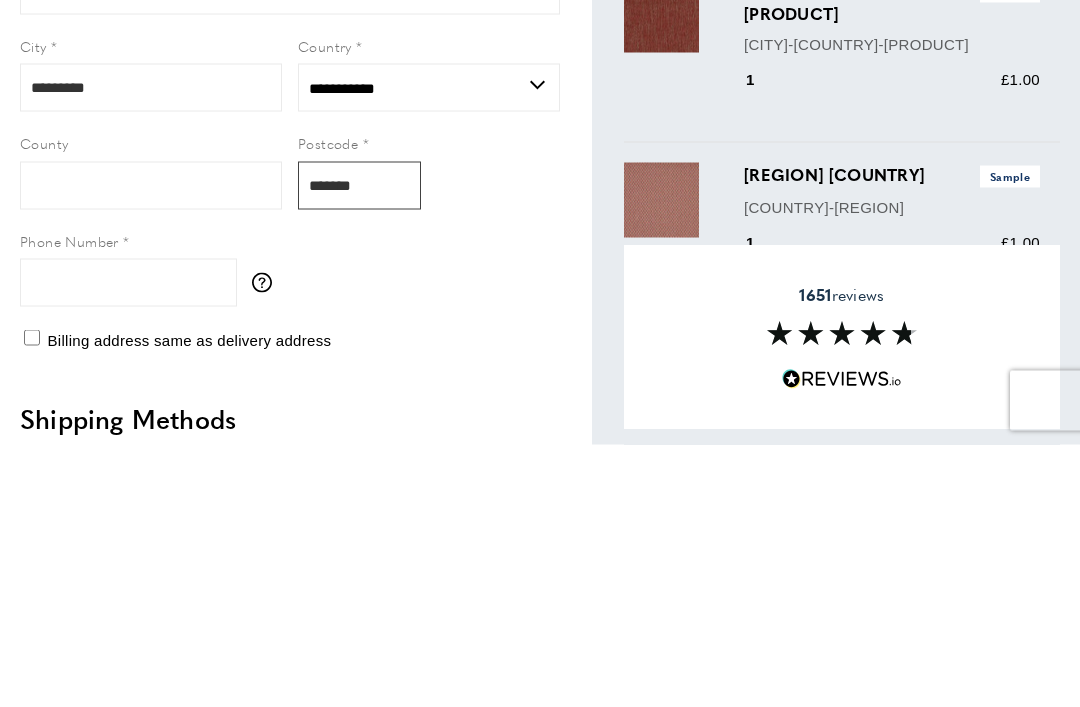 type on "*******" 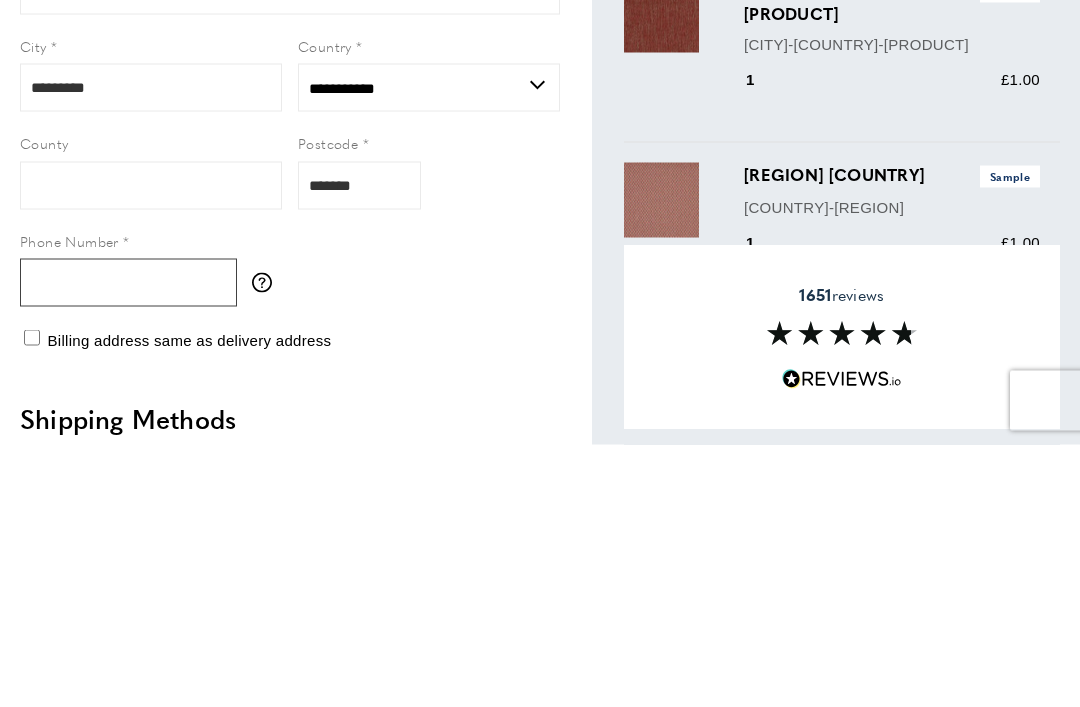 click on "Phone Number" at bounding box center [128, 545] 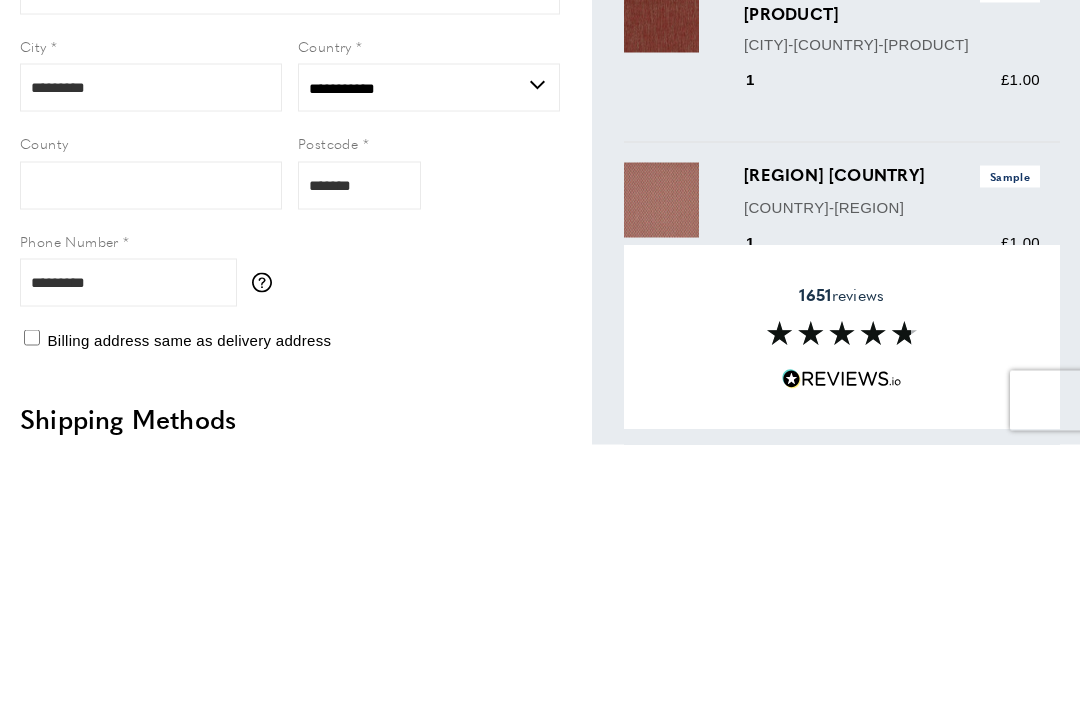 scroll, scrollTop: 583, scrollLeft: 0, axis: vertical 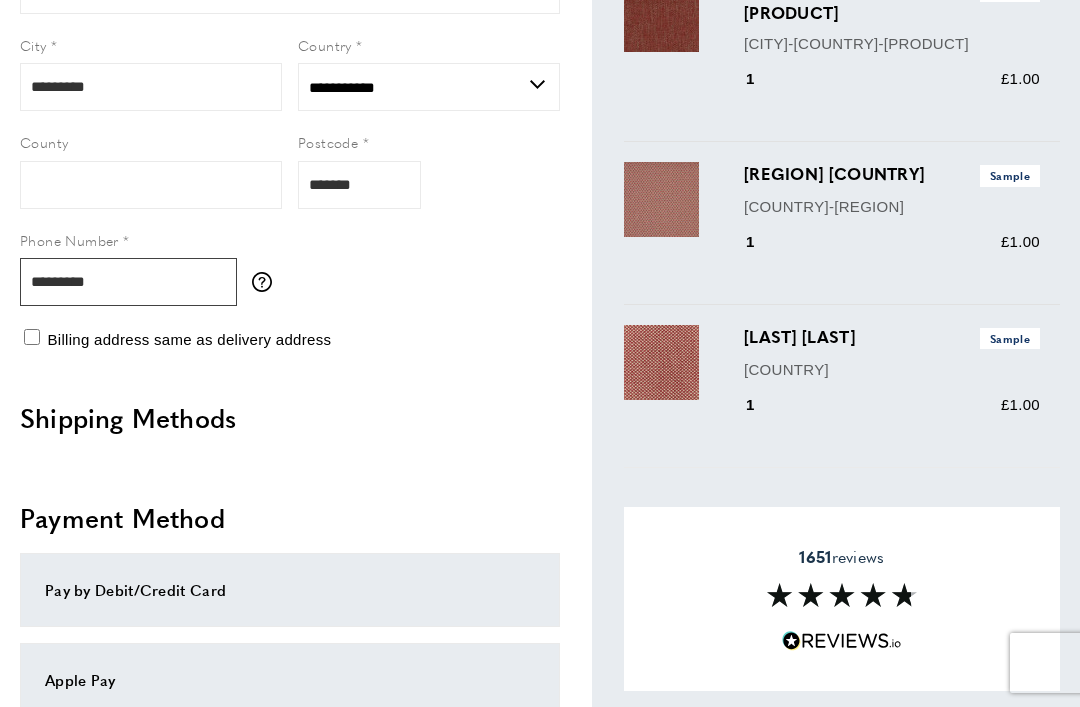 click on "*********" at bounding box center (128, 282) 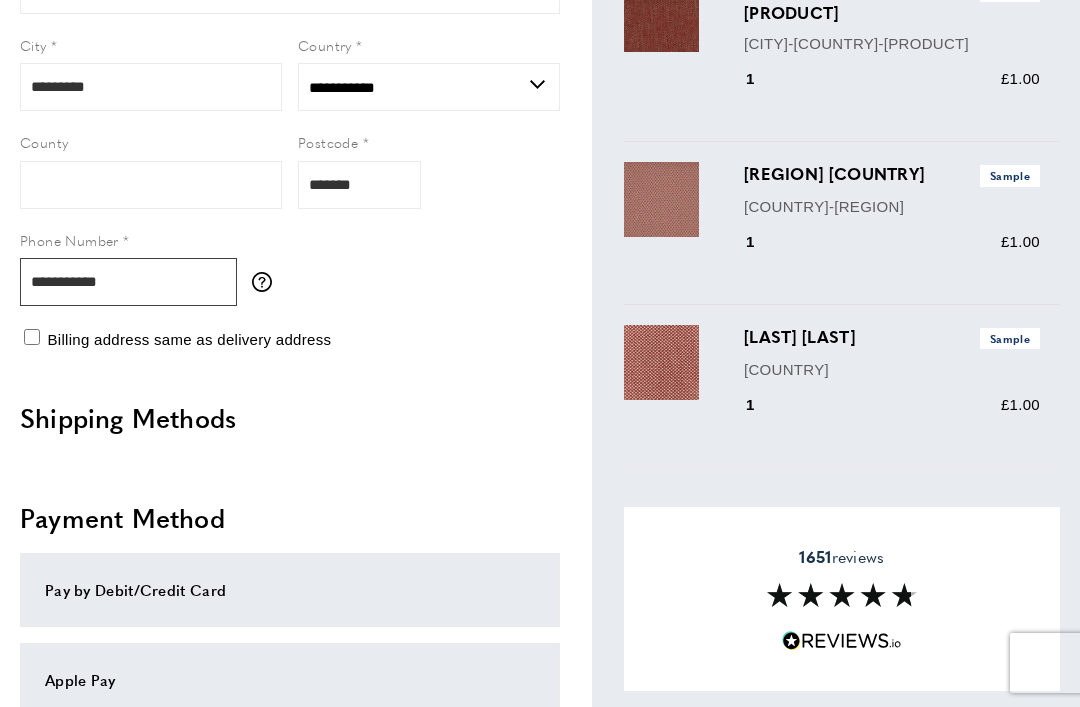 type on "**********" 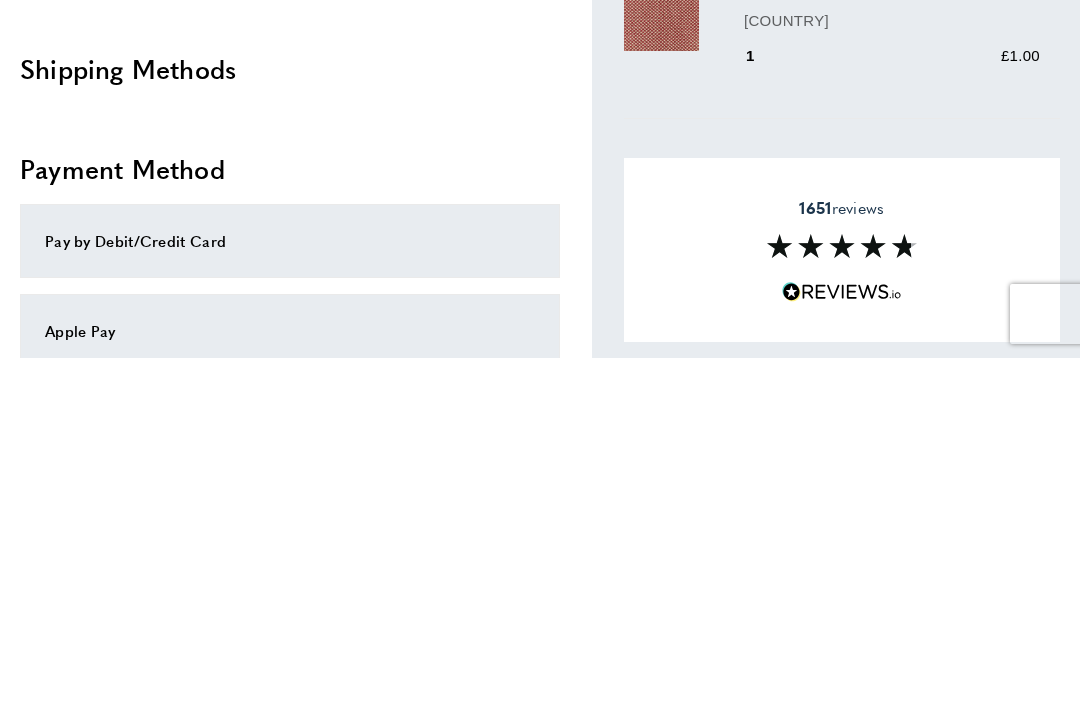 type 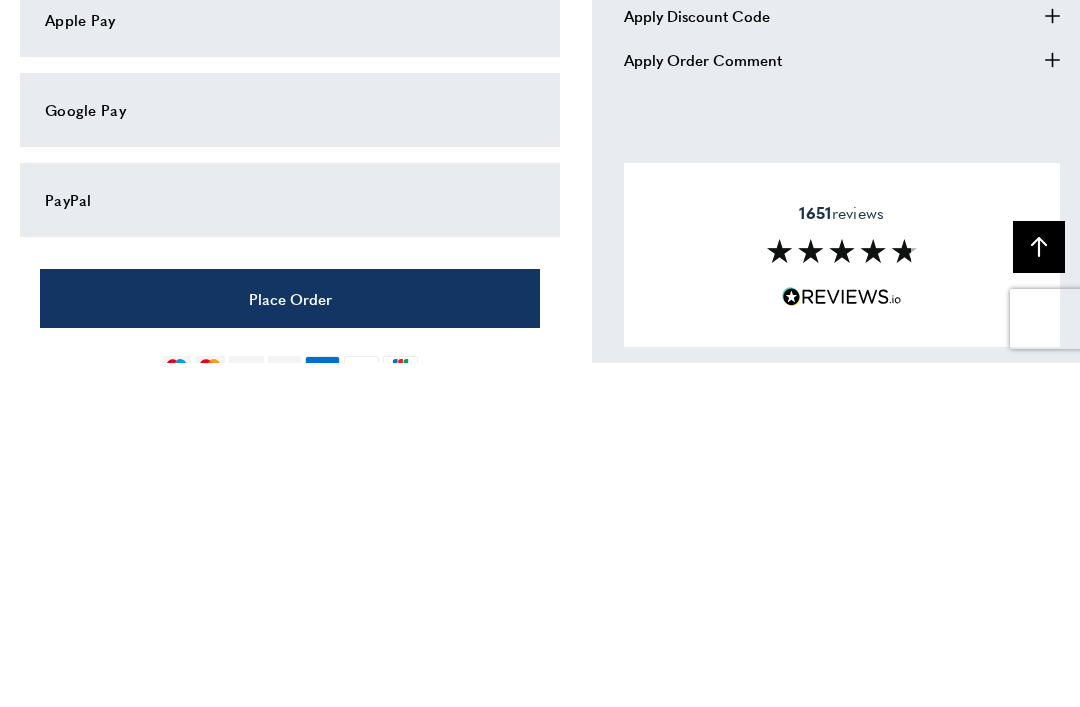 scroll, scrollTop: 902, scrollLeft: 0, axis: vertical 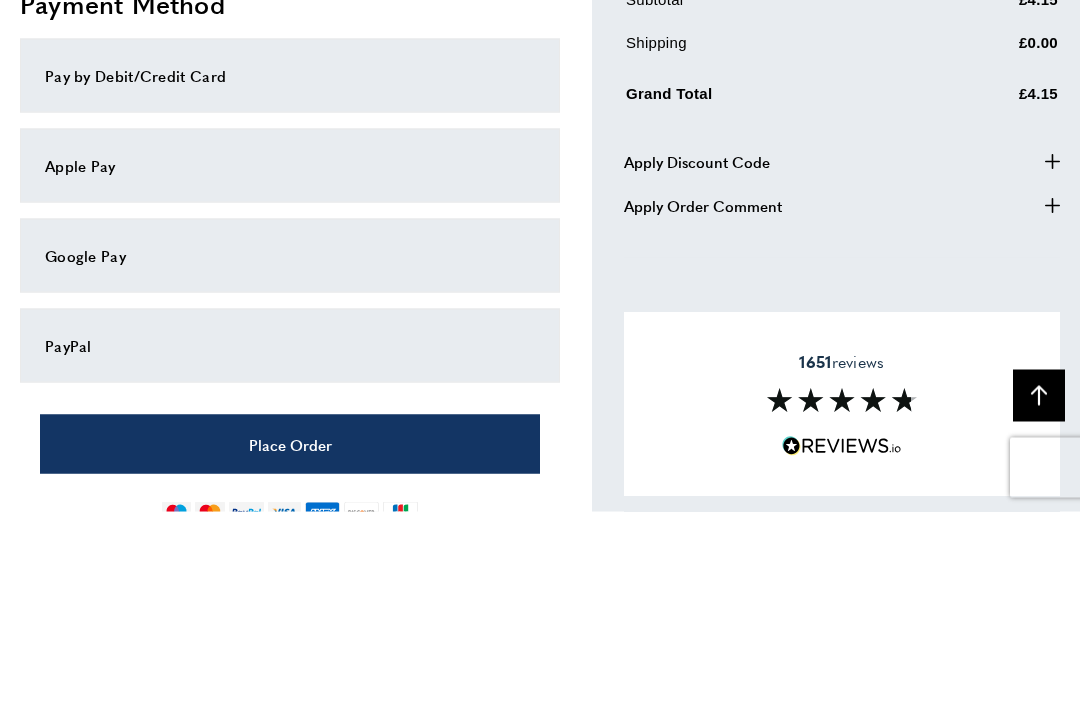 type on "**********" 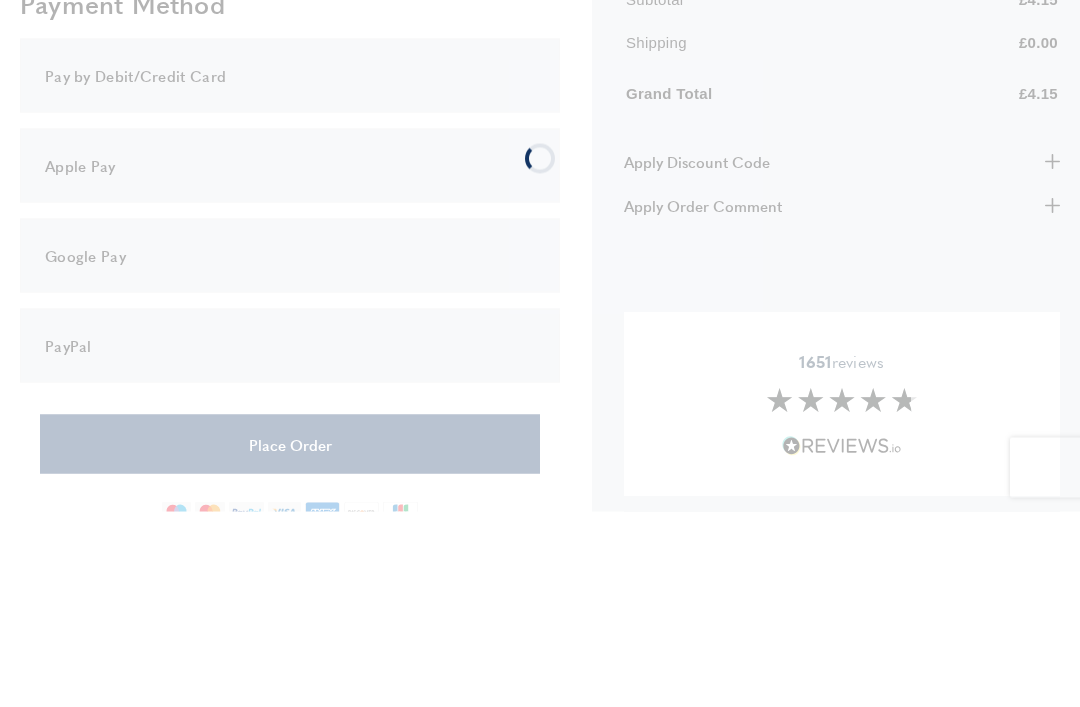 scroll, scrollTop: 956, scrollLeft: 0, axis: vertical 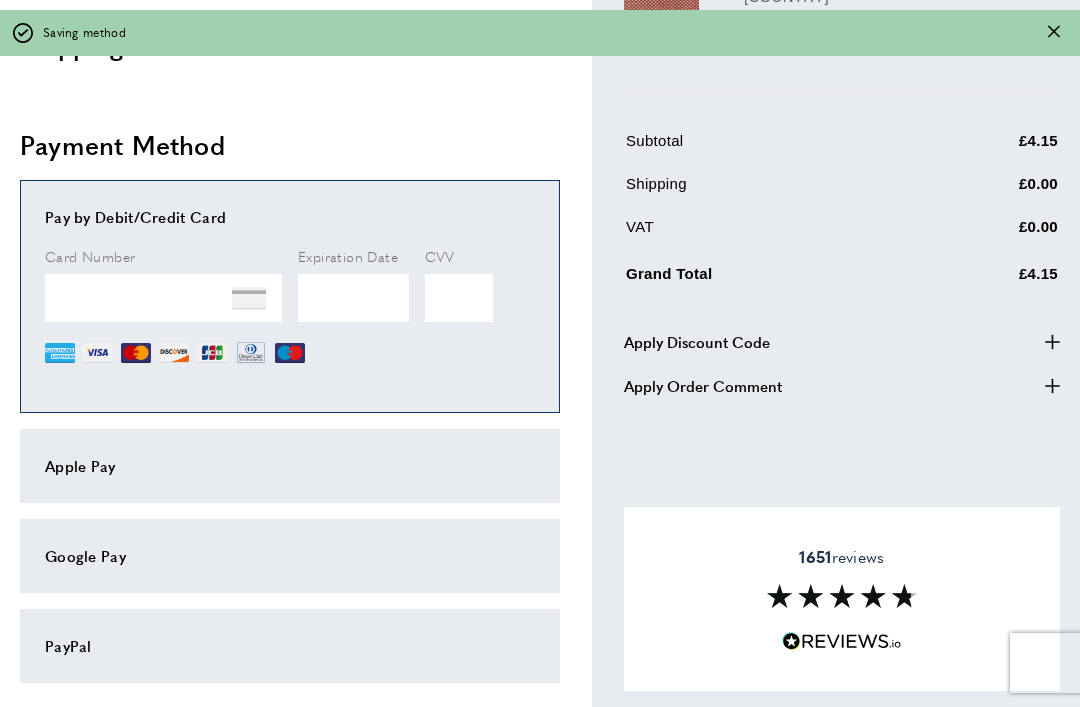 type 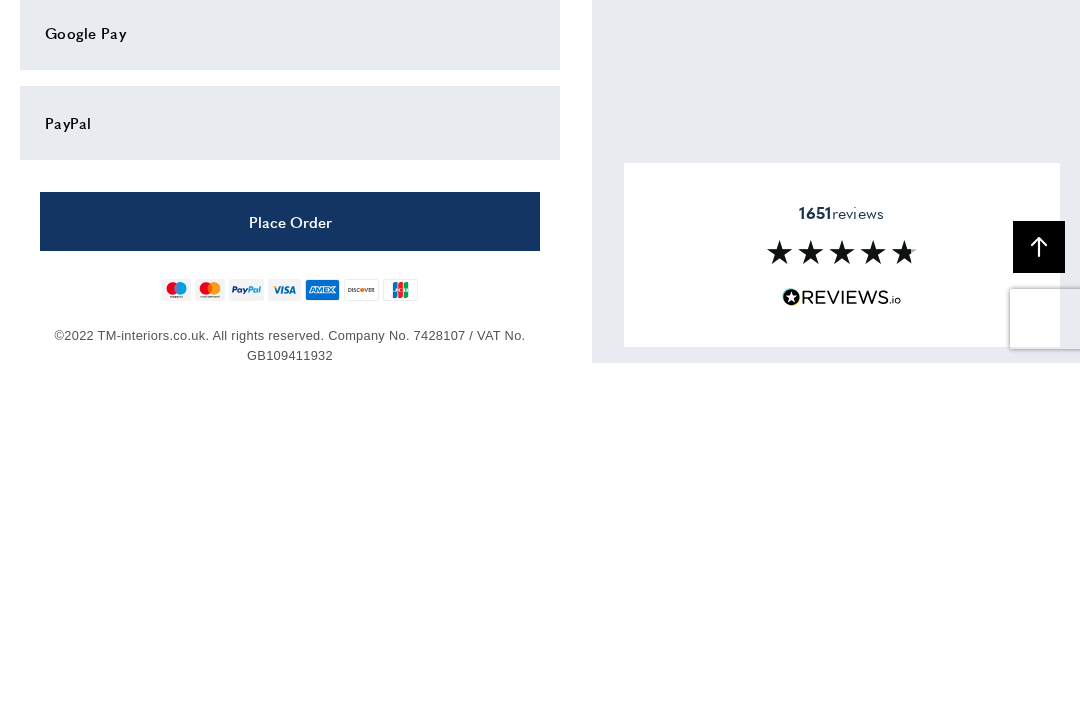 scroll, scrollTop: 1179, scrollLeft: 0, axis: vertical 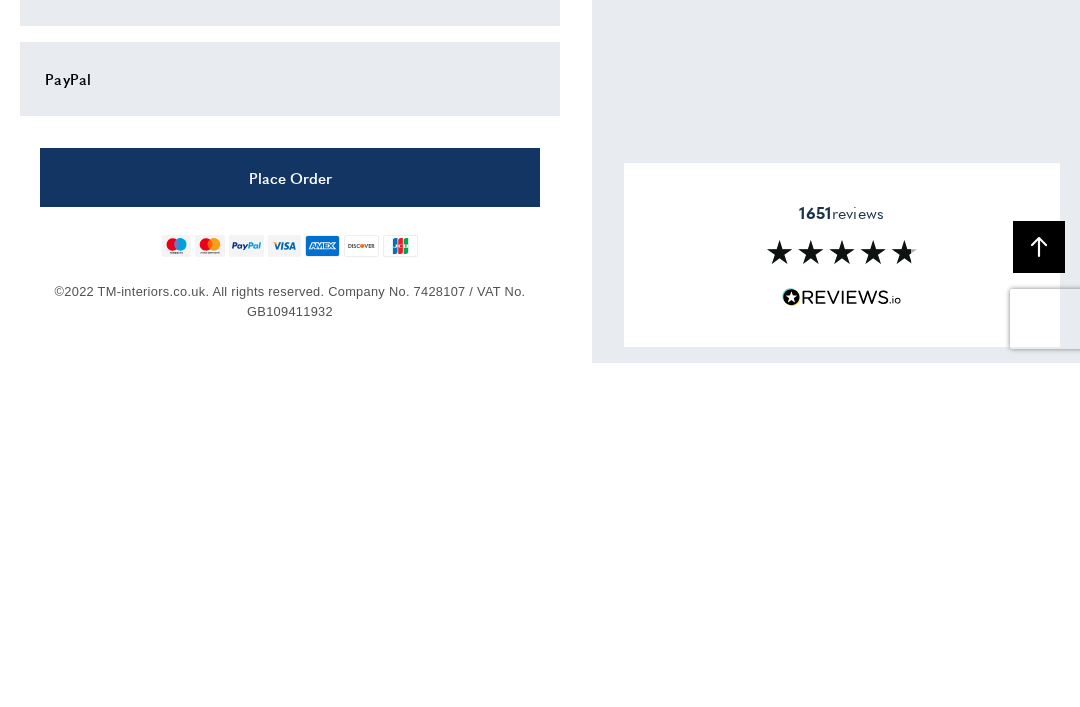 click on "Place Order" at bounding box center [290, 521] 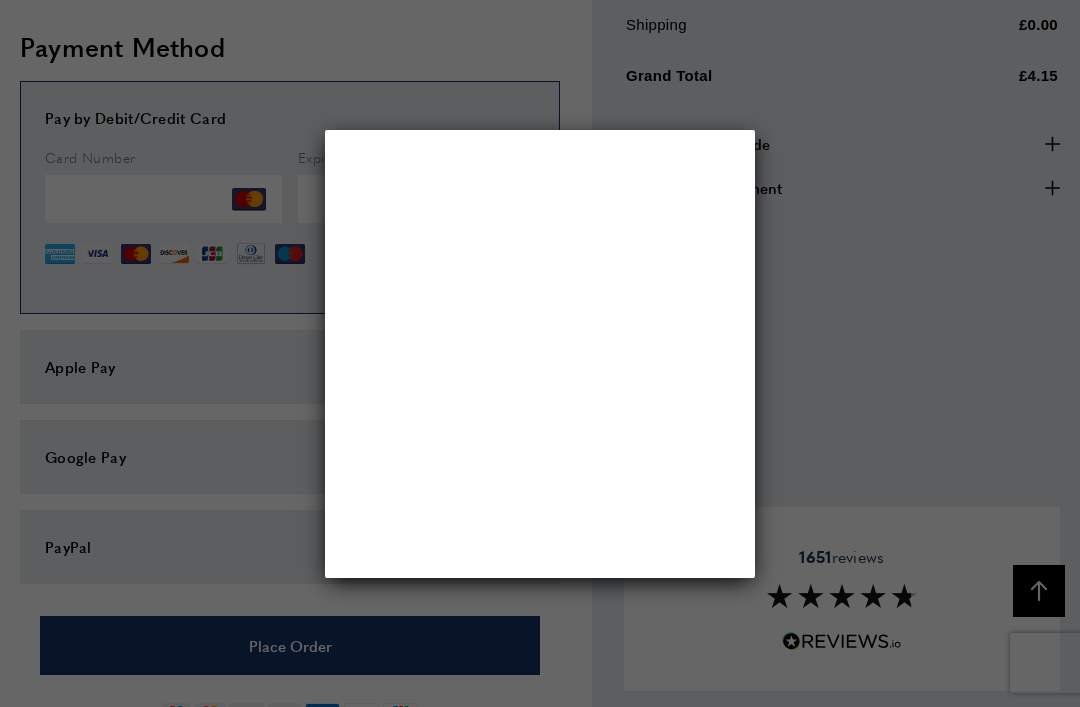 scroll, scrollTop: 0, scrollLeft: 0, axis: both 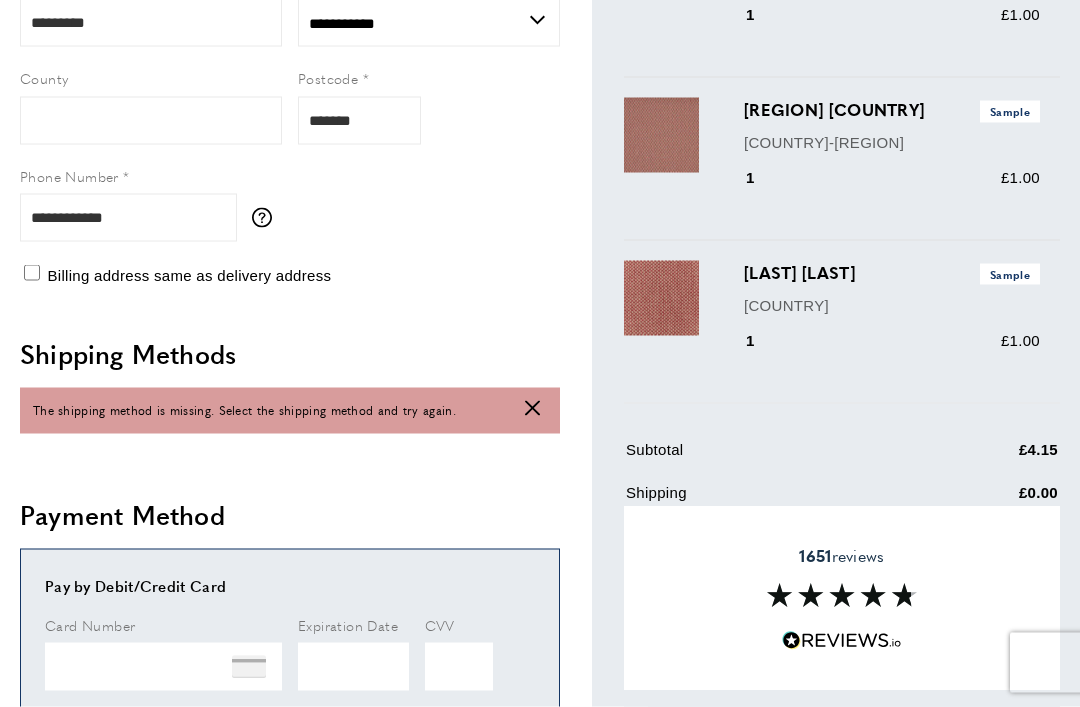 click on "cross" 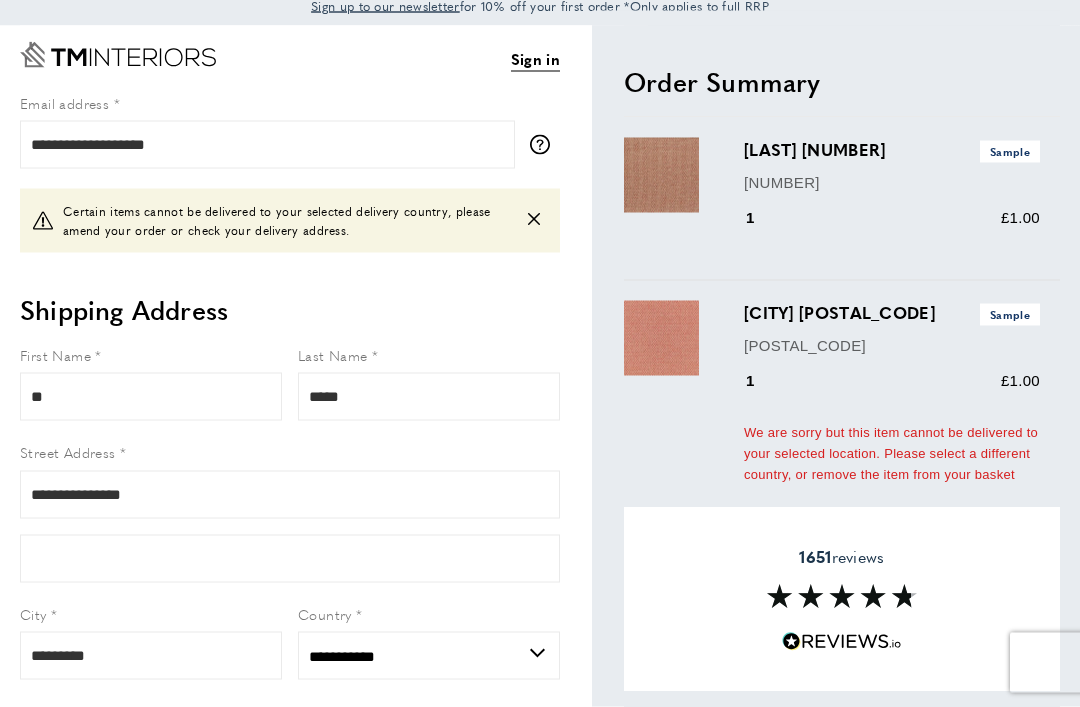 scroll, scrollTop: 0, scrollLeft: 0, axis: both 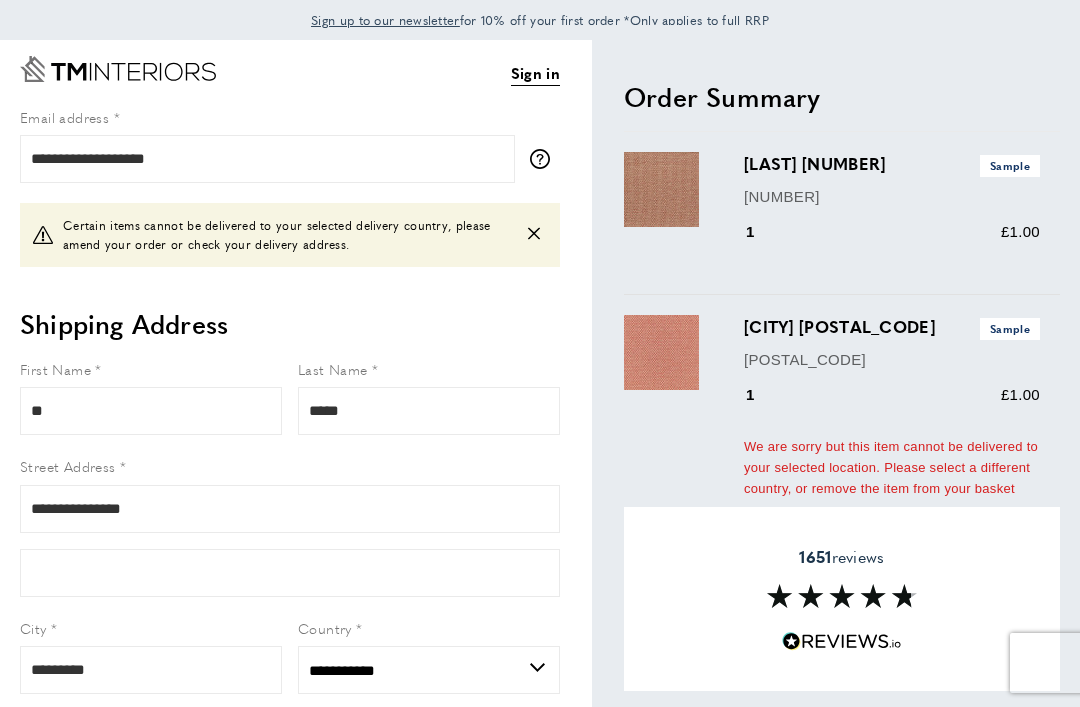 click on "cross" 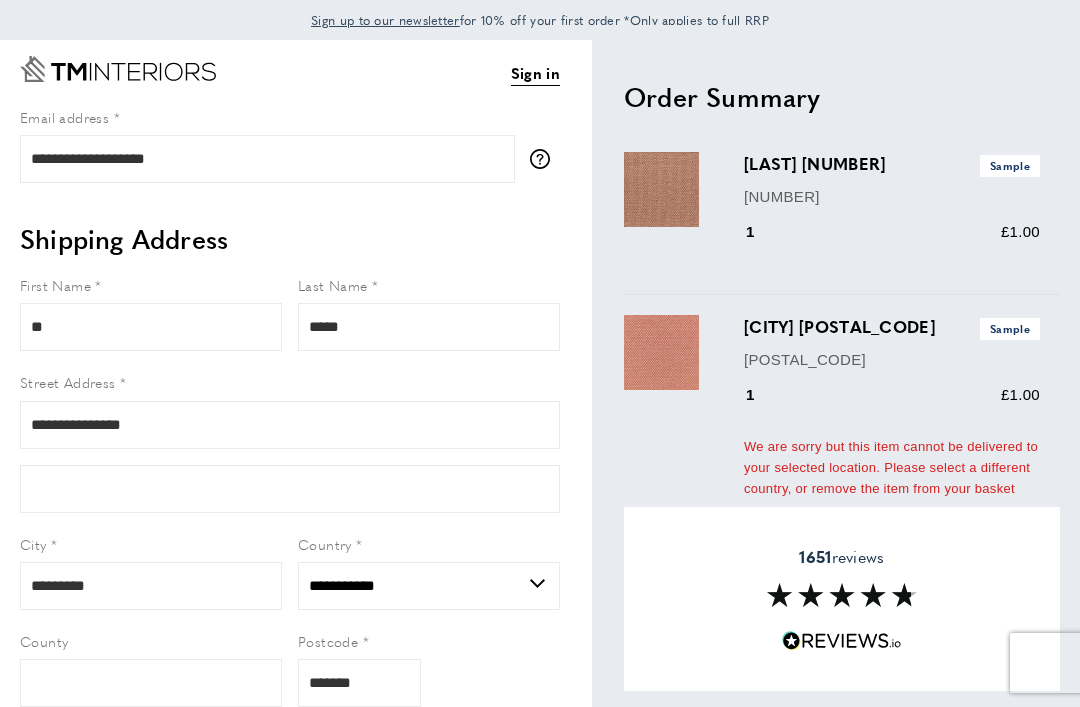 click on "Sample" at bounding box center [1010, 328] 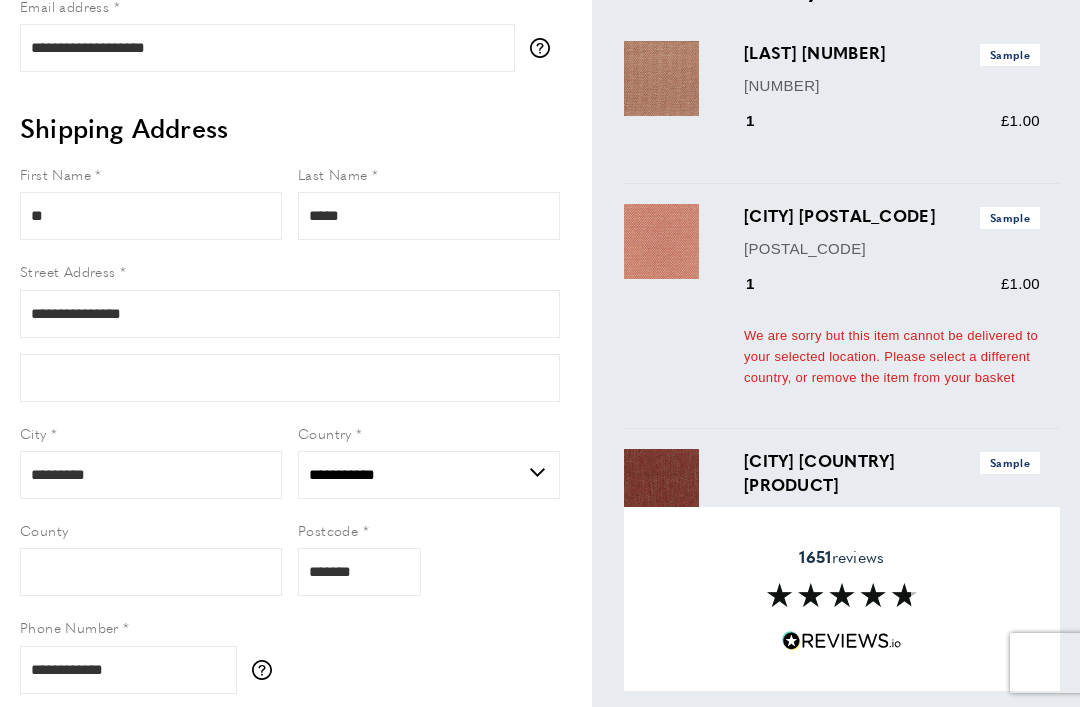 scroll, scrollTop: 0, scrollLeft: 0, axis: both 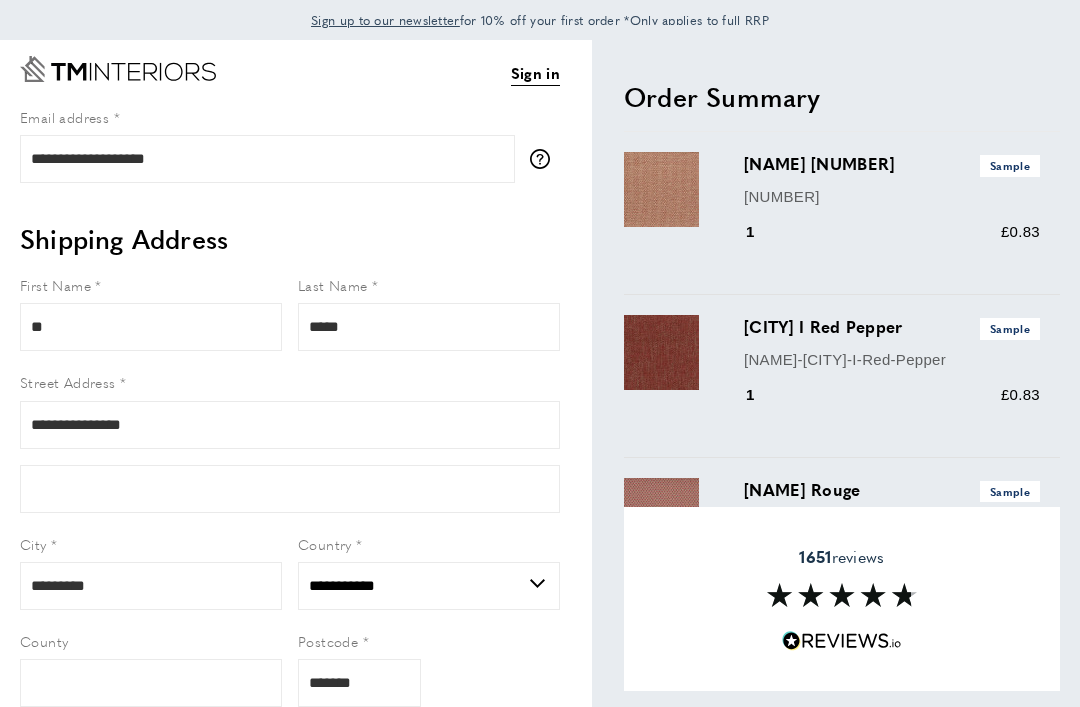 select on "**" 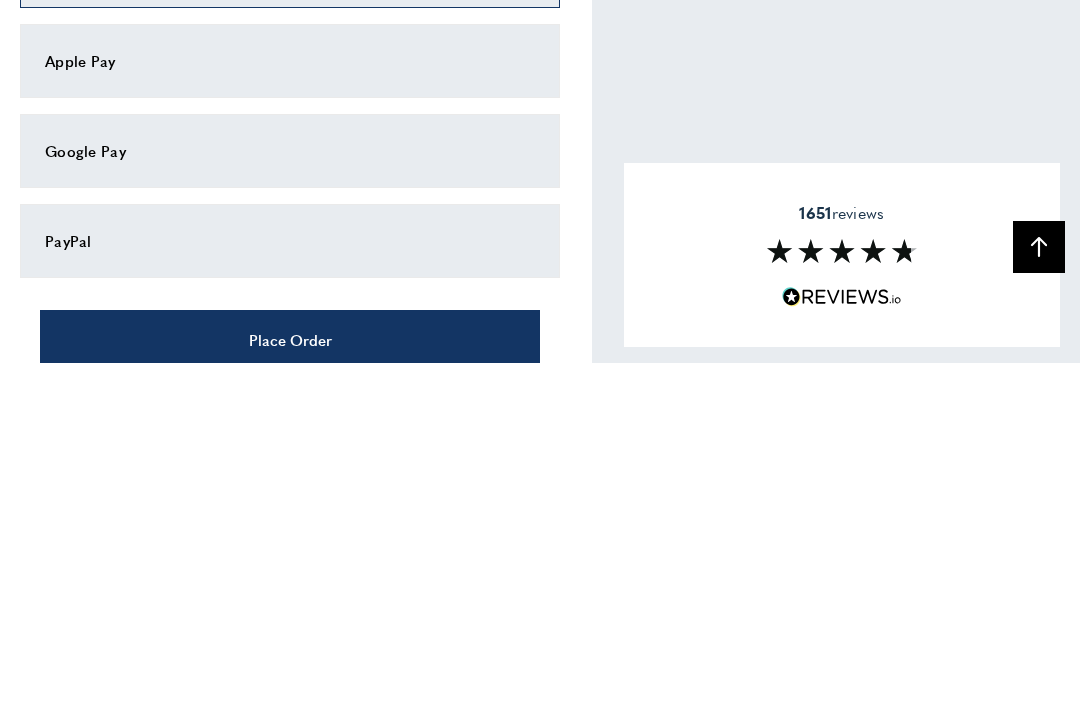 scroll, scrollTop: 1151, scrollLeft: 0, axis: vertical 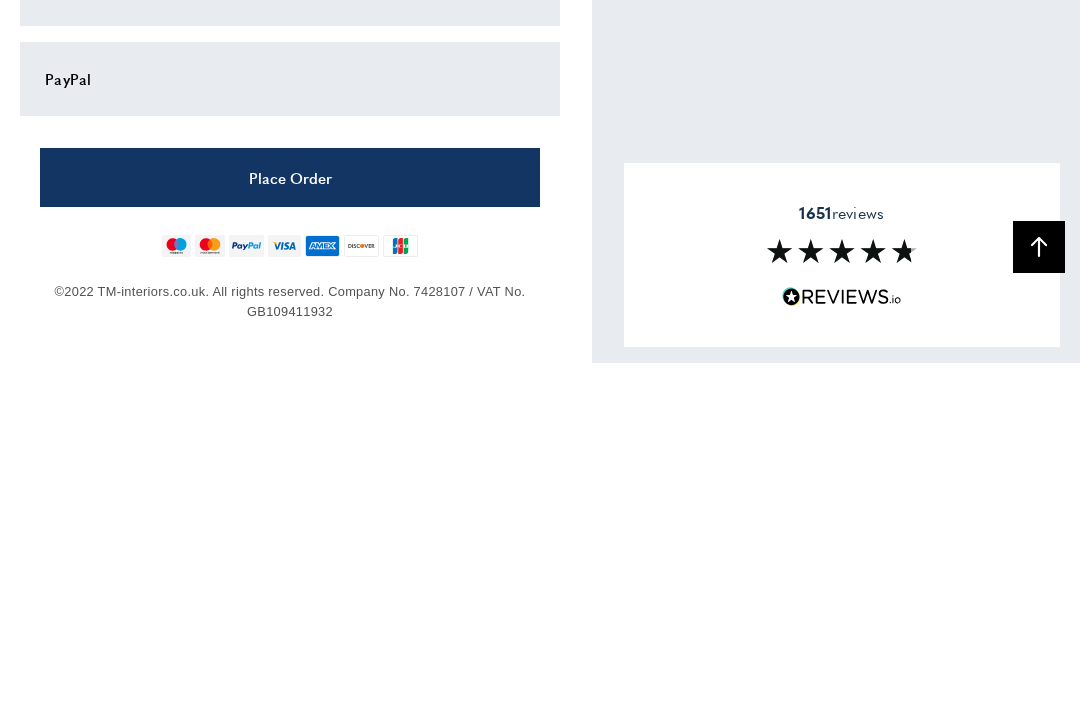 click on "Place Order" at bounding box center [290, 521] 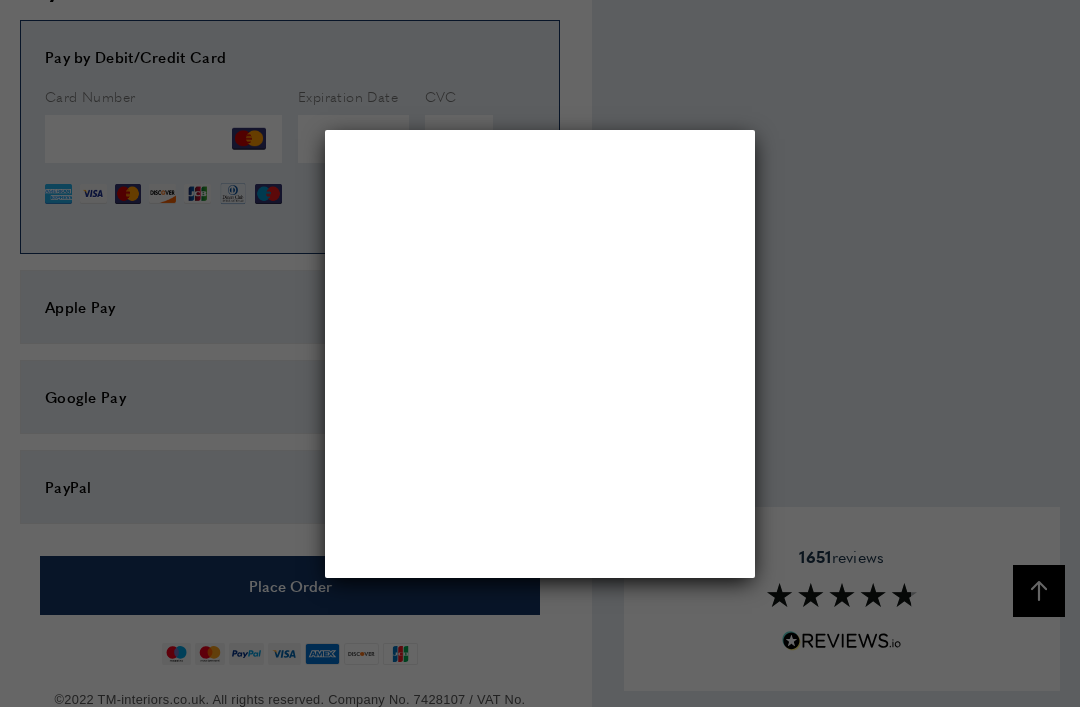scroll, scrollTop: 0, scrollLeft: 0, axis: both 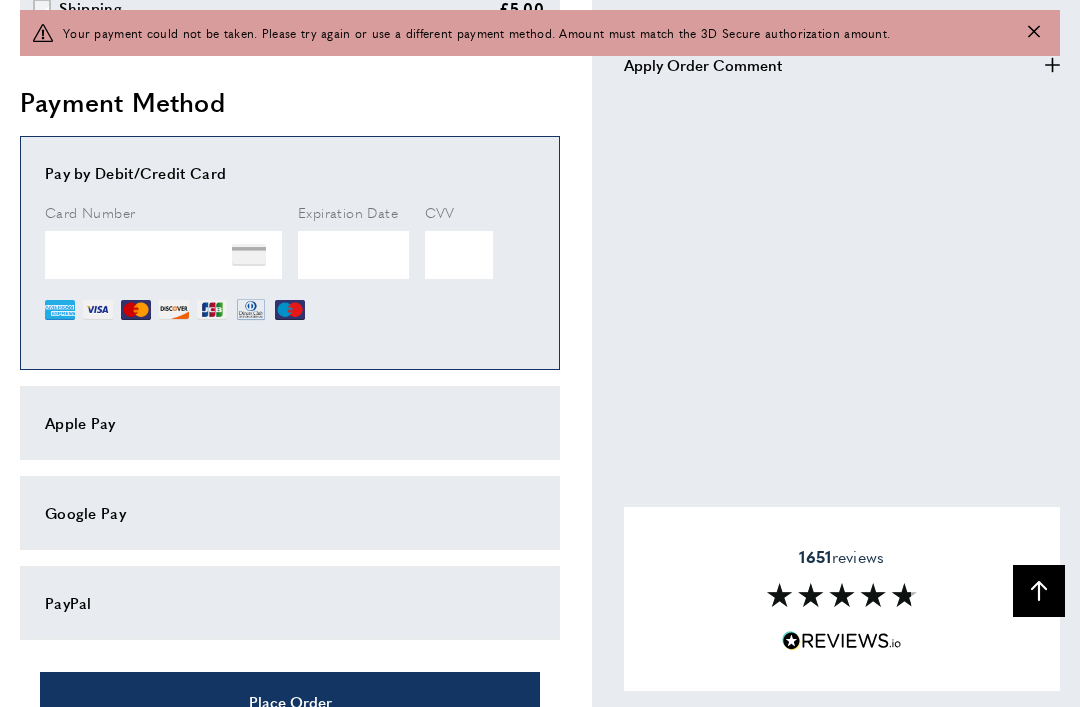 click on "warning
Your payment could not be taken. Please try again or use a different payment method. Amount must match the 3D Secure authorization amount." at bounding box center [540, 33] 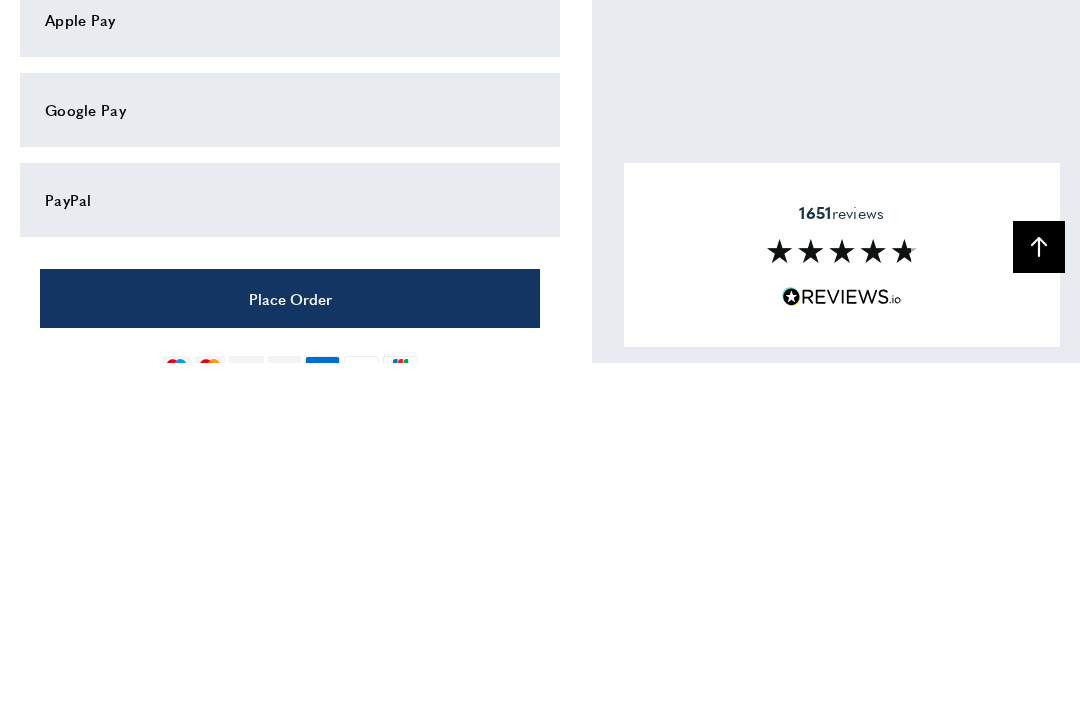 scroll, scrollTop: 1151, scrollLeft: 0, axis: vertical 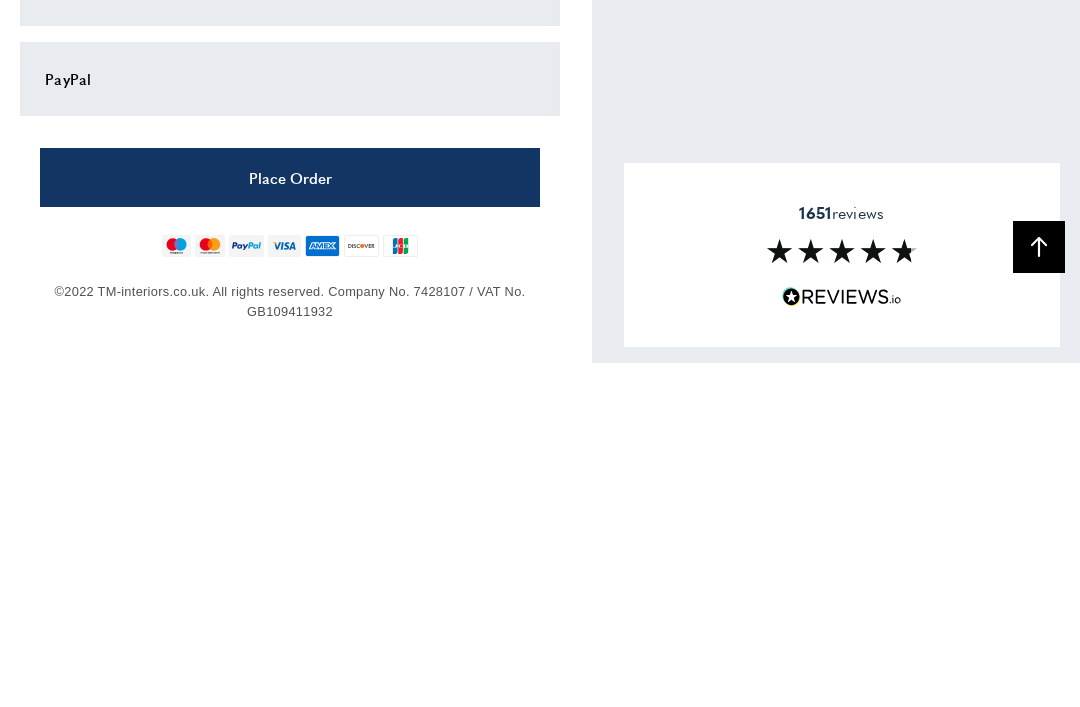 click on "Place Order" at bounding box center (290, 521) 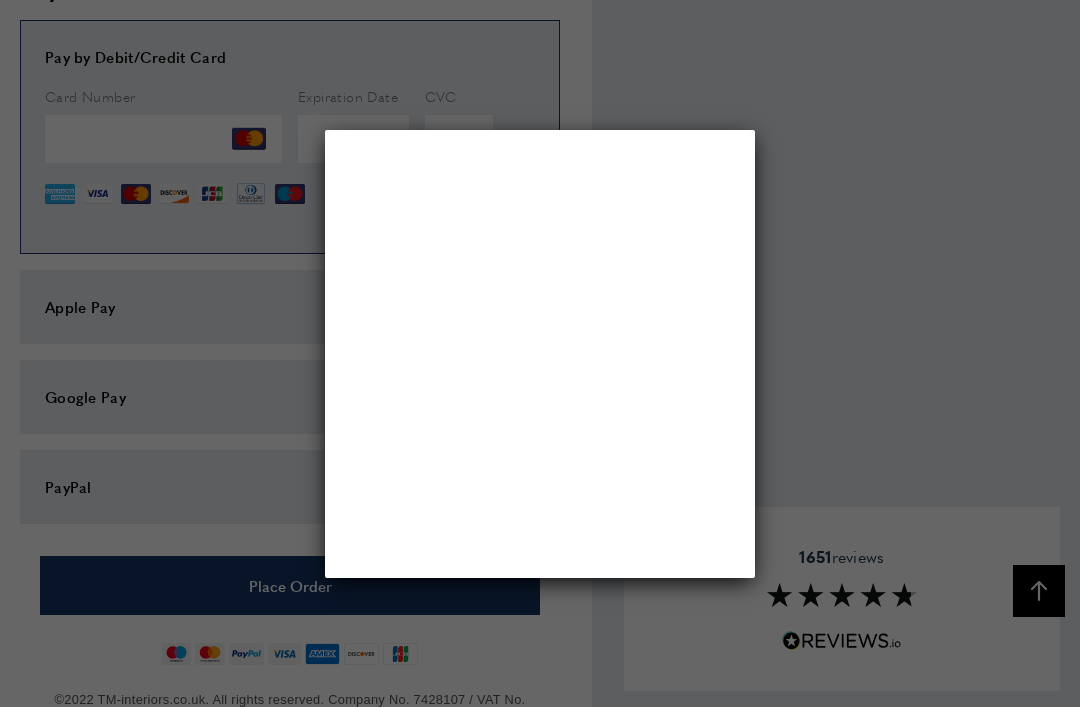 scroll, scrollTop: 0, scrollLeft: 0, axis: both 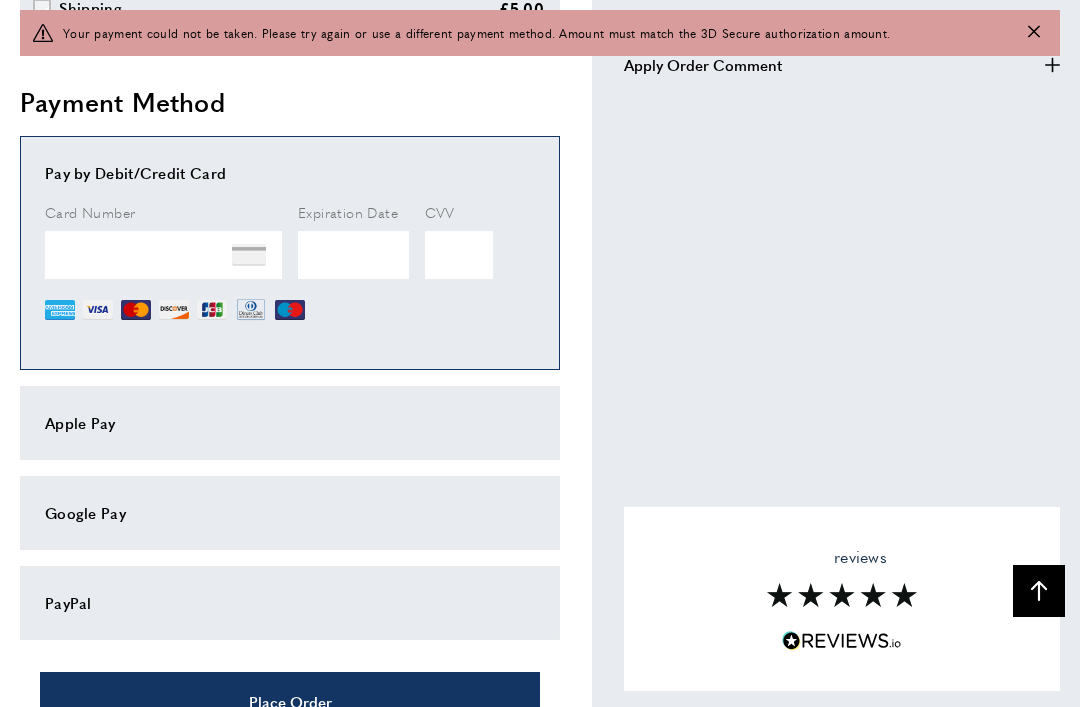 click 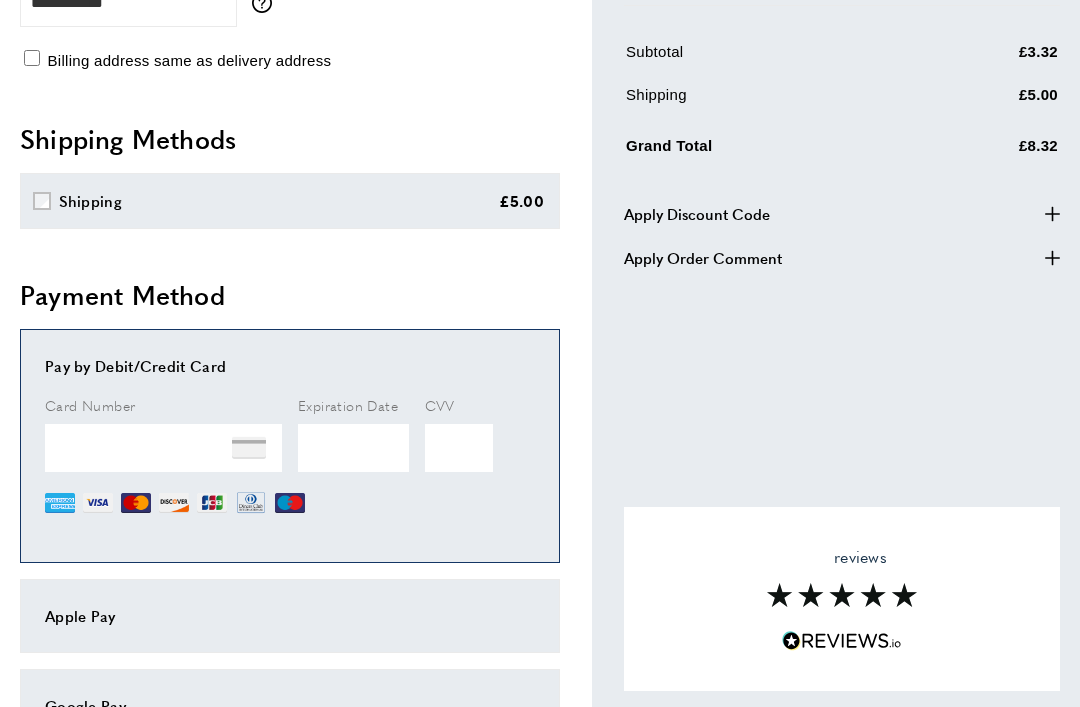 scroll, scrollTop: 794, scrollLeft: 0, axis: vertical 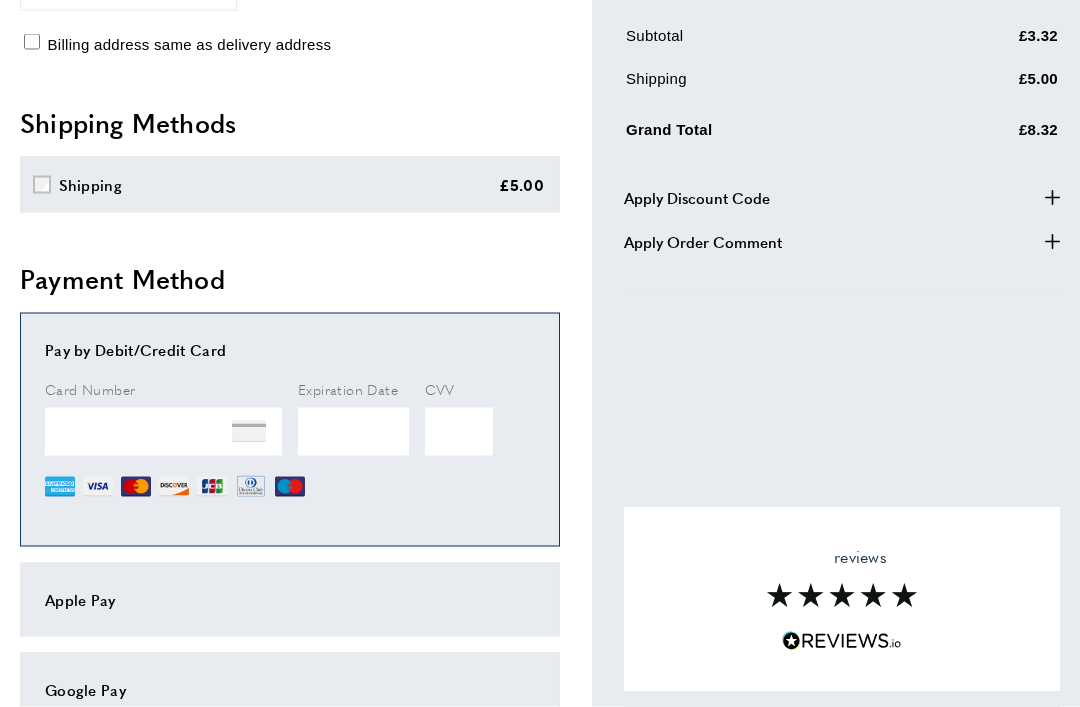 click on "Shipping
£5.00" at bounding box center (290, 185) 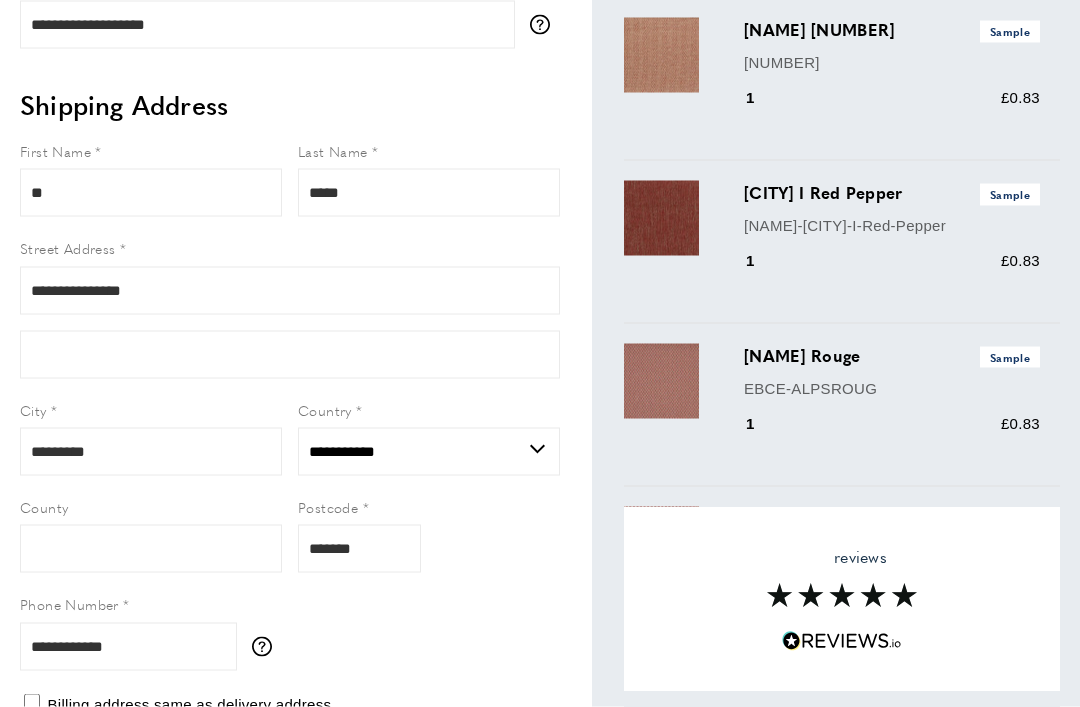 scroll, scrollTop: 0, scrollLeft: 0, axis: both 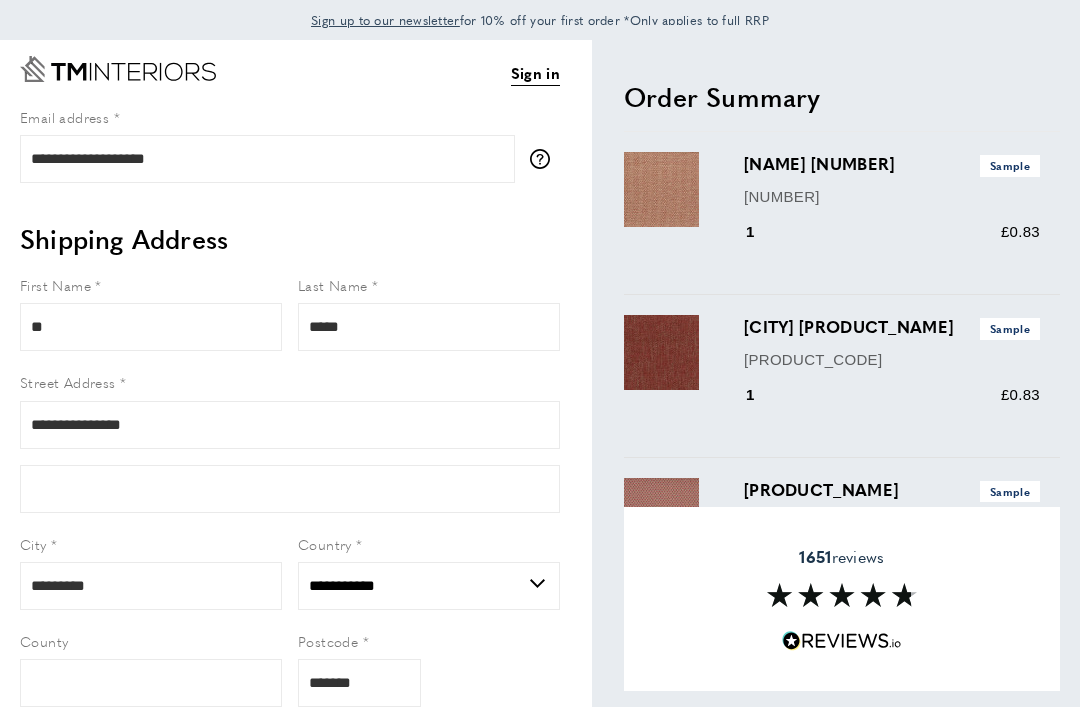 select on "**" 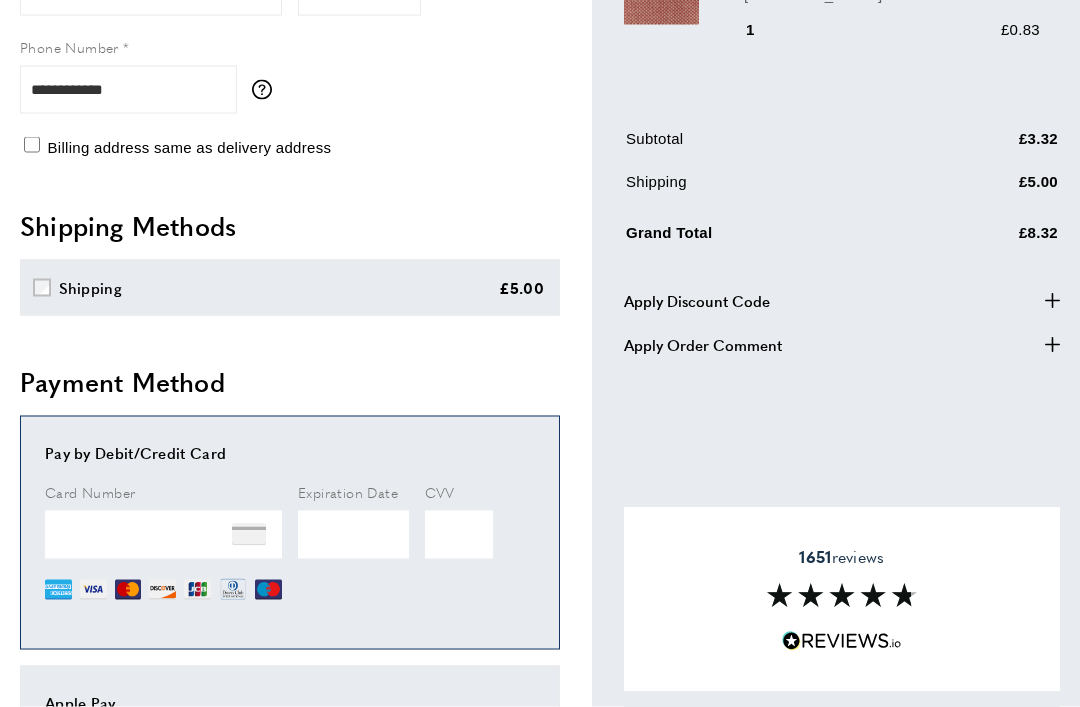 scroll, scrollTop: 692, scrollLeft: 0, axis: vertical 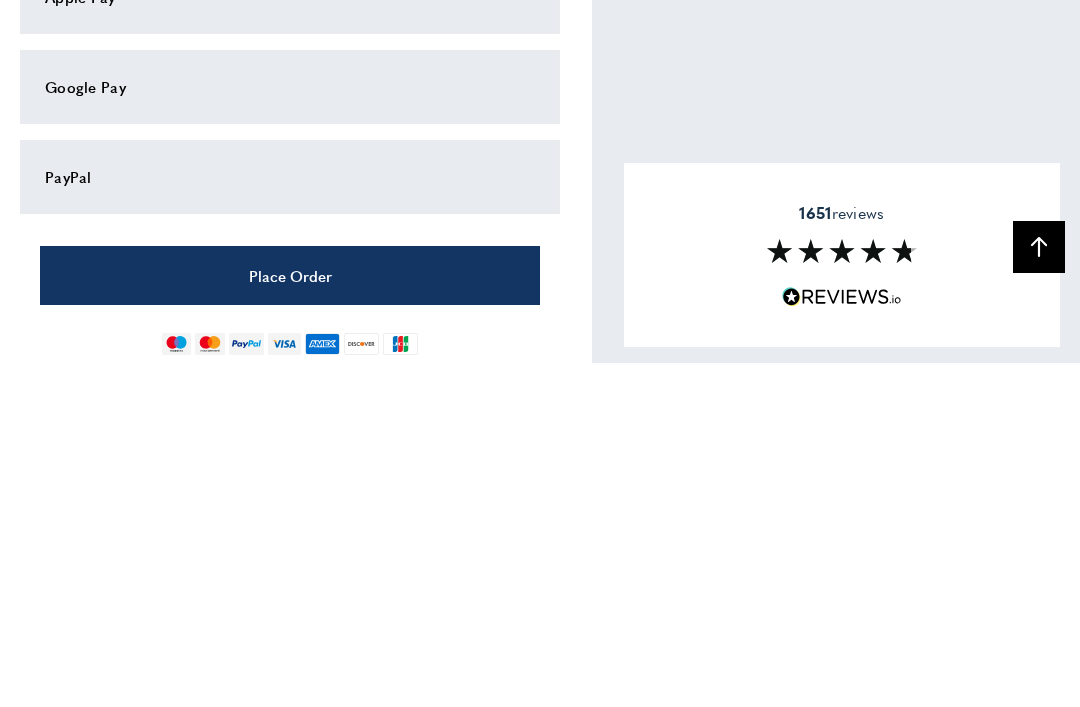 click on "Place Order" at bounding box center [290, 619] 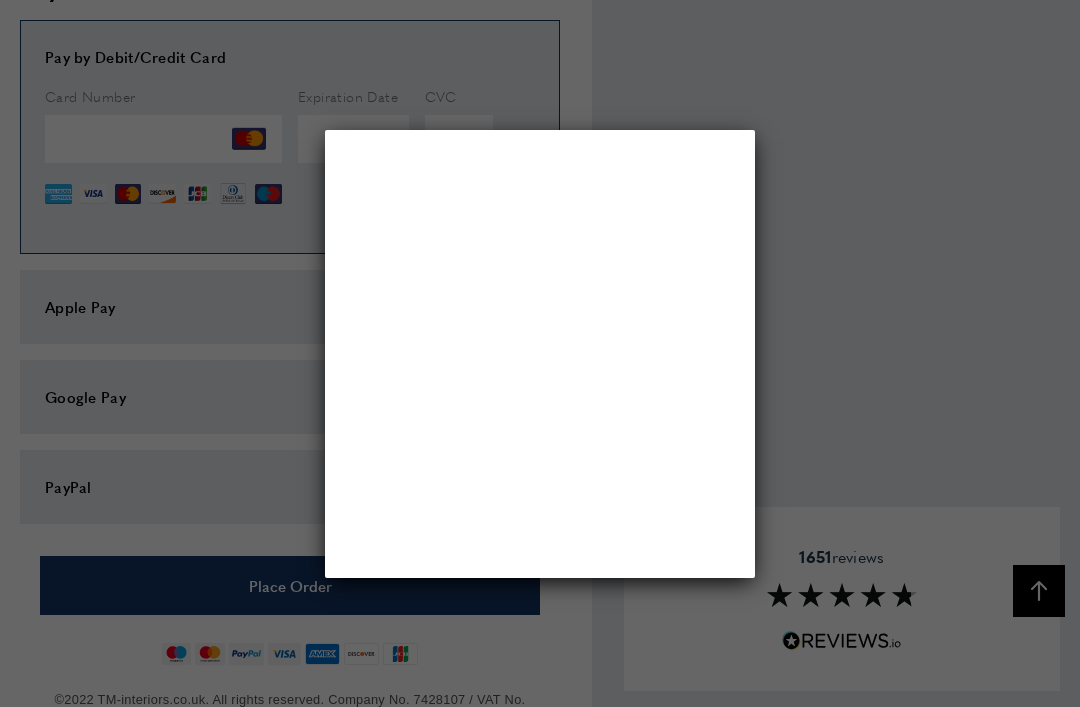 scroll, scrollTop: 0, scrollLeft: 0, axis: both 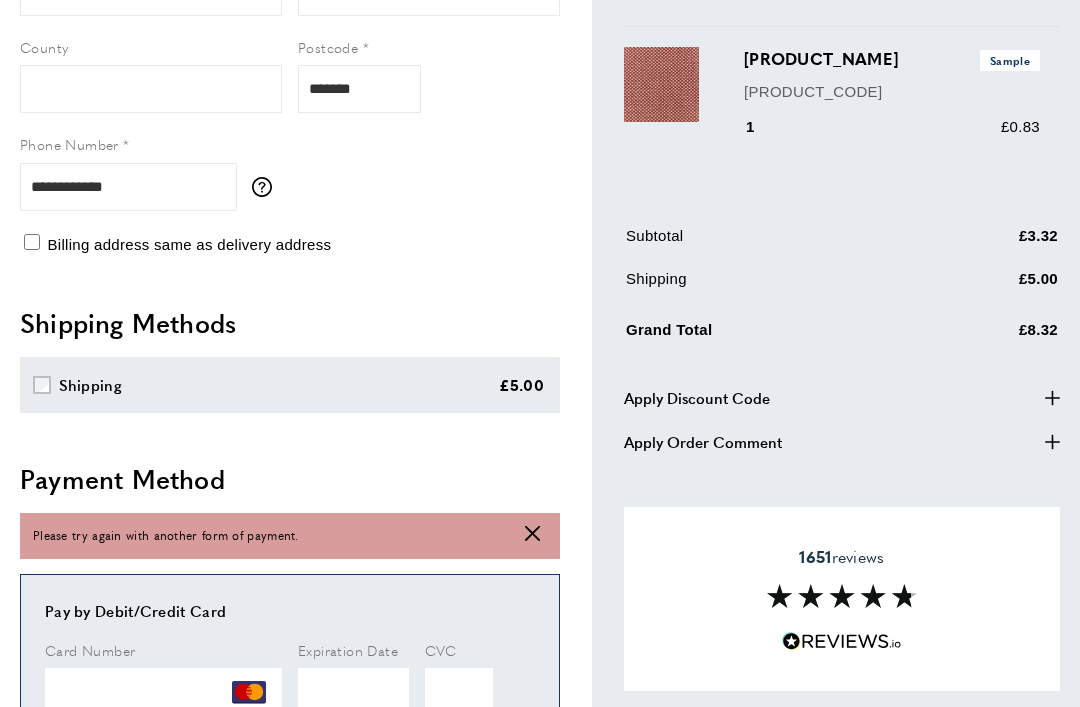 click 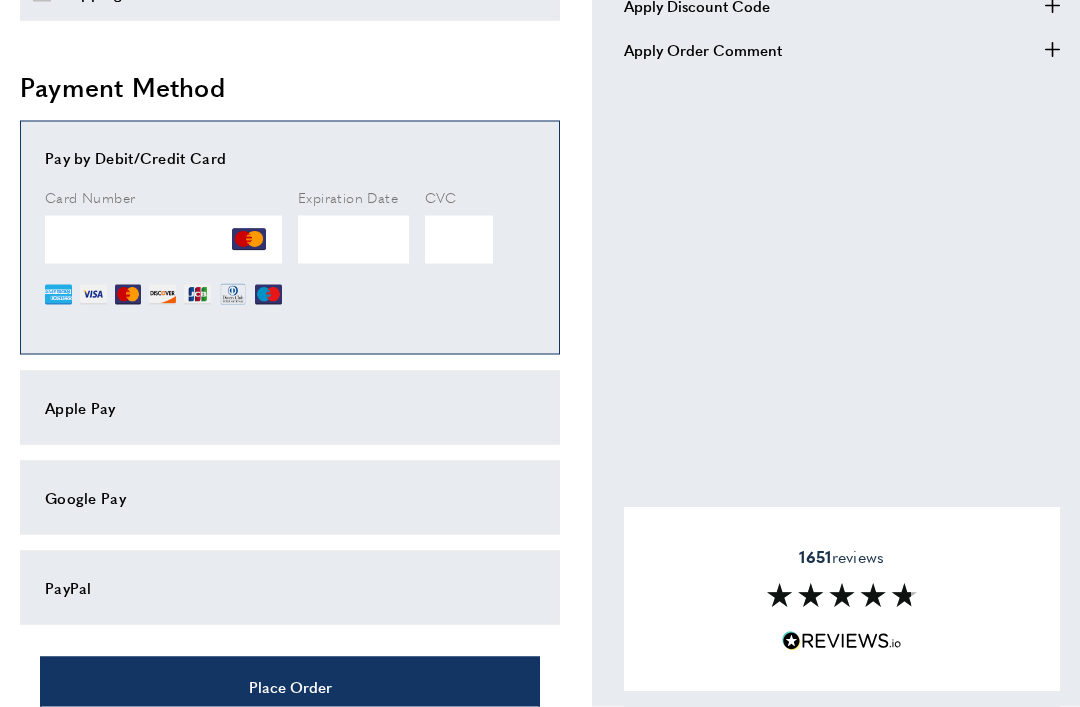 scroll, scrollTop: 987, scrollLeft: 0, axis: vertical 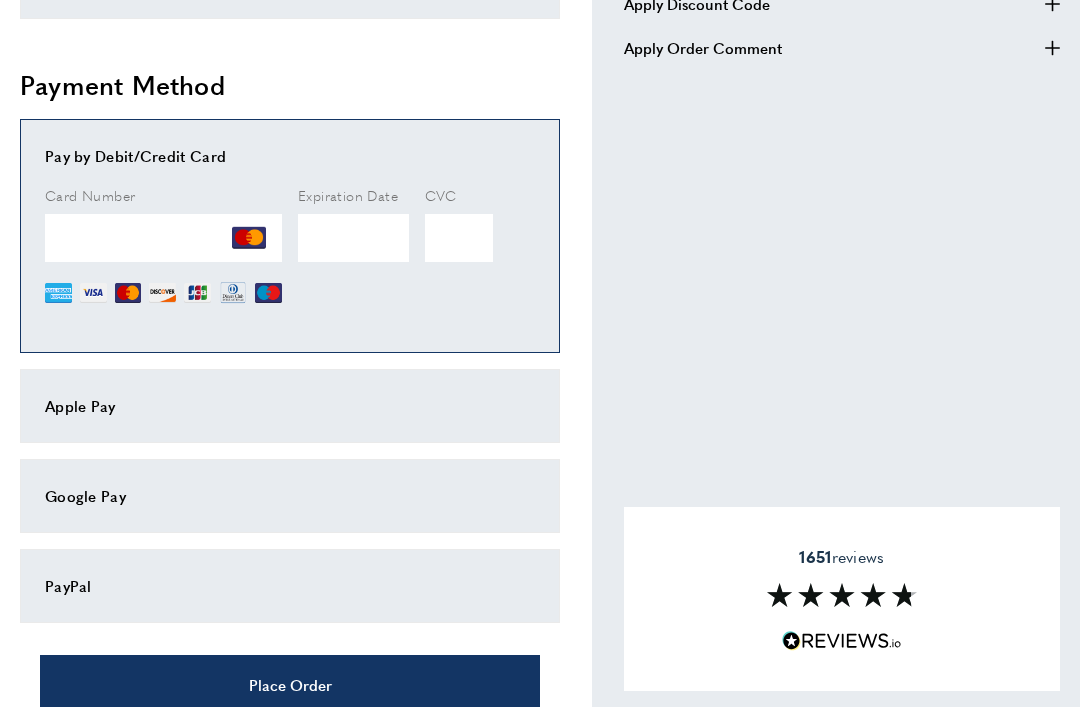 click on "PayPal" at bounding box center [290, 586] 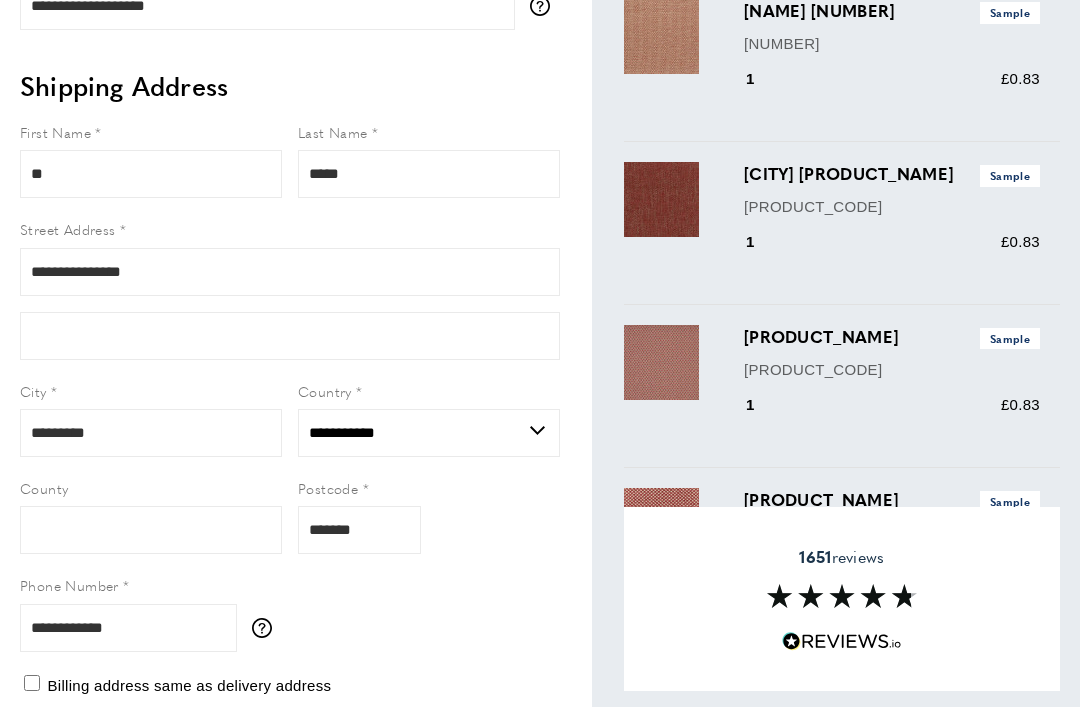 scroll, scrollTop: 156, scrollLeft: 0, axis: vertical 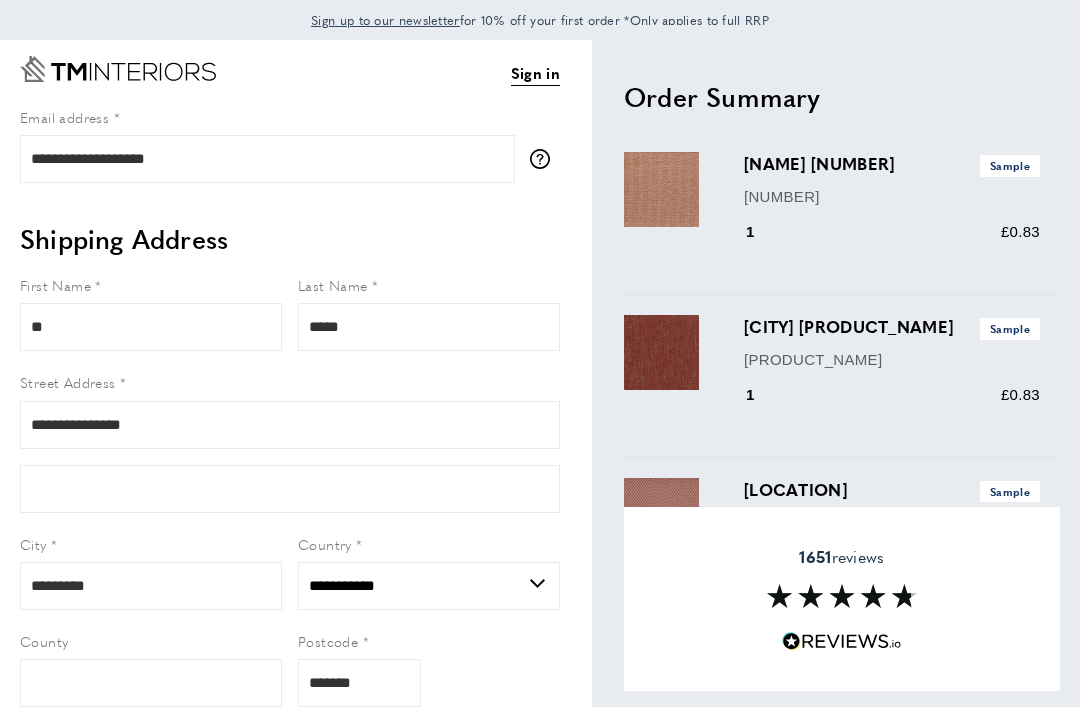 select on "**" 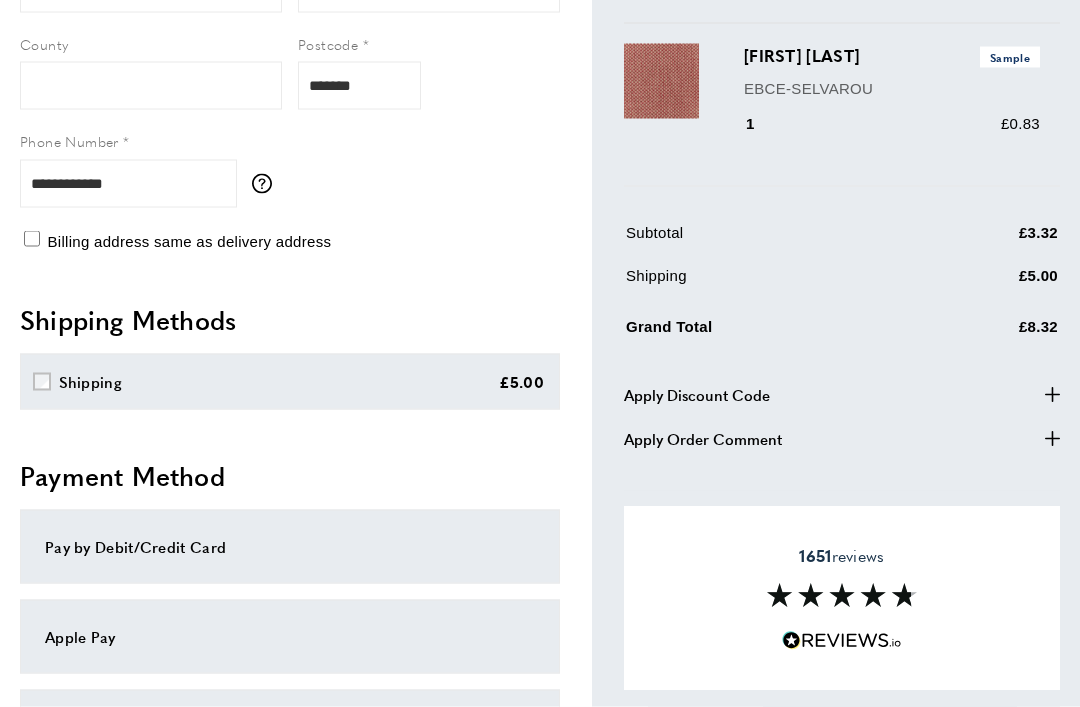 scroll, scrollTop: 598, scrollLeft: 0, axis: vertical 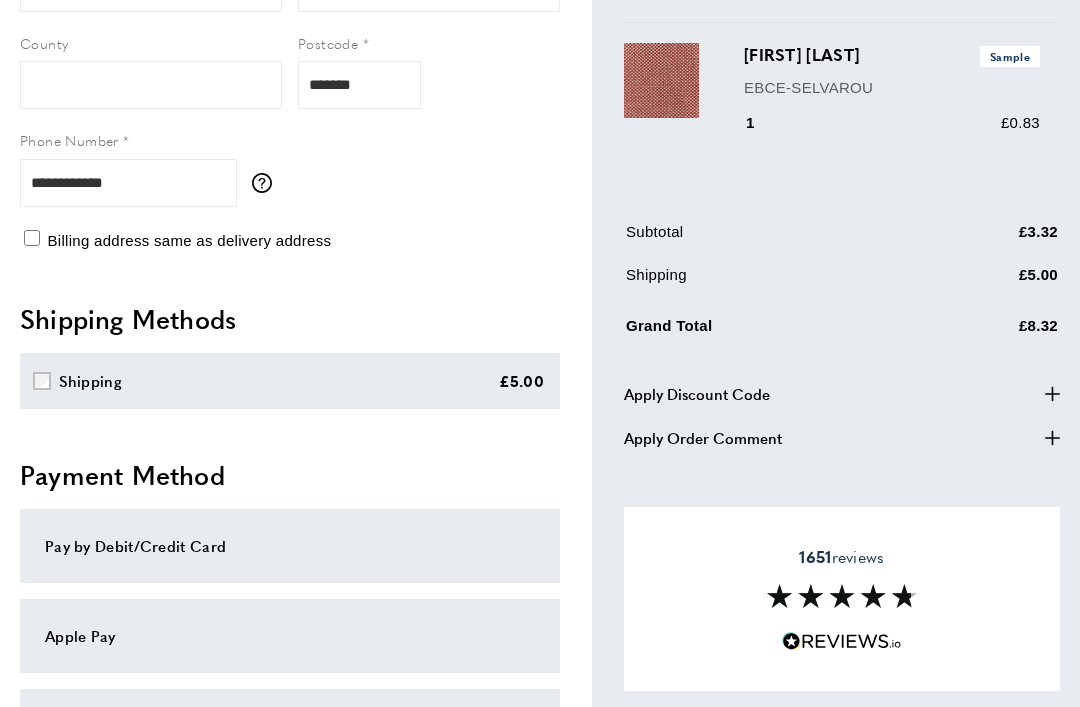 click on "Pay by Debit/Credit Card" at bounding box center [290, 546] 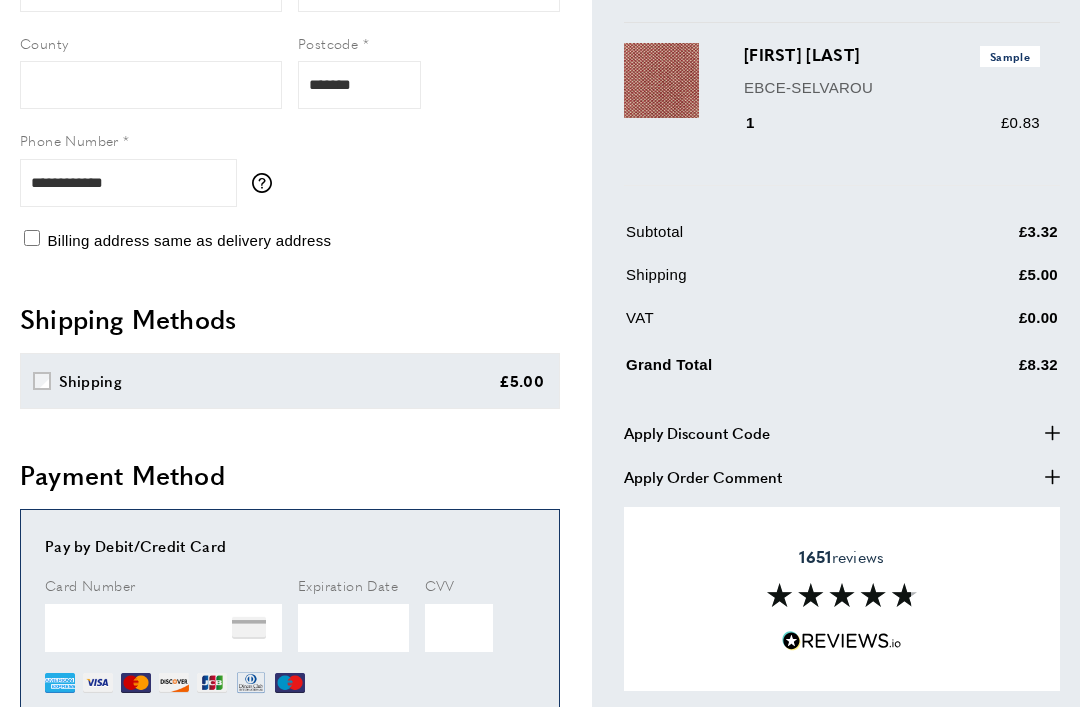 scroll, scrollTop: 632, scrollLeft: 0, axis: vertical 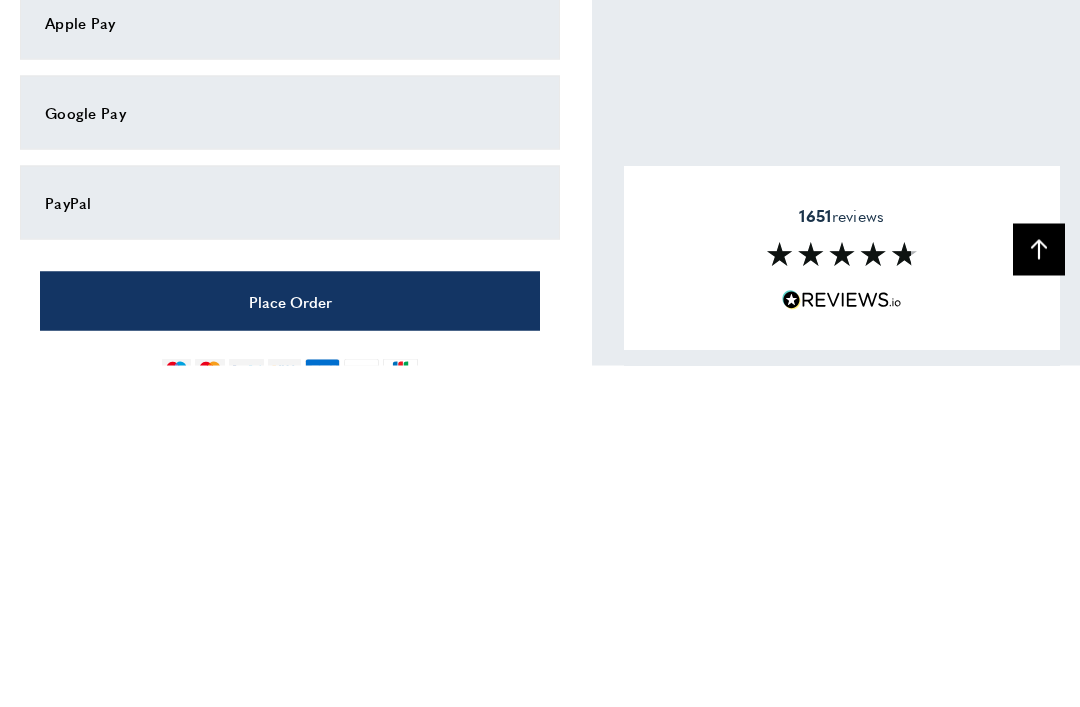 click on "Place Order" at bounding box center [290, 642] 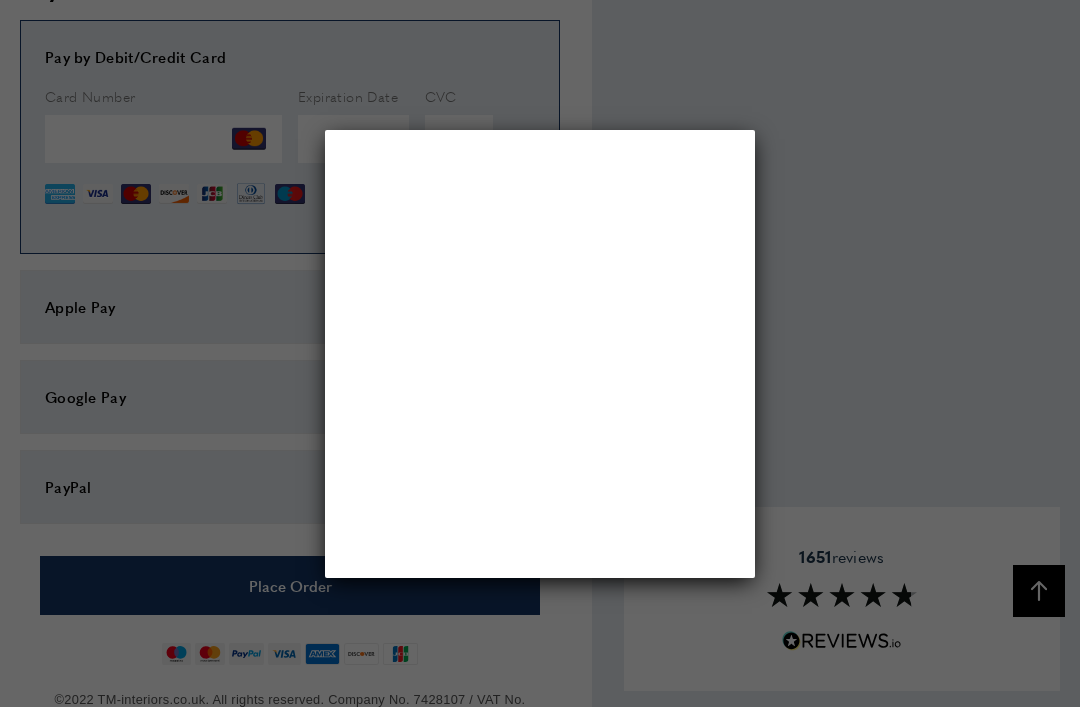 scroll, scrollTop: 0, scrollLeft: 0, axis: both 